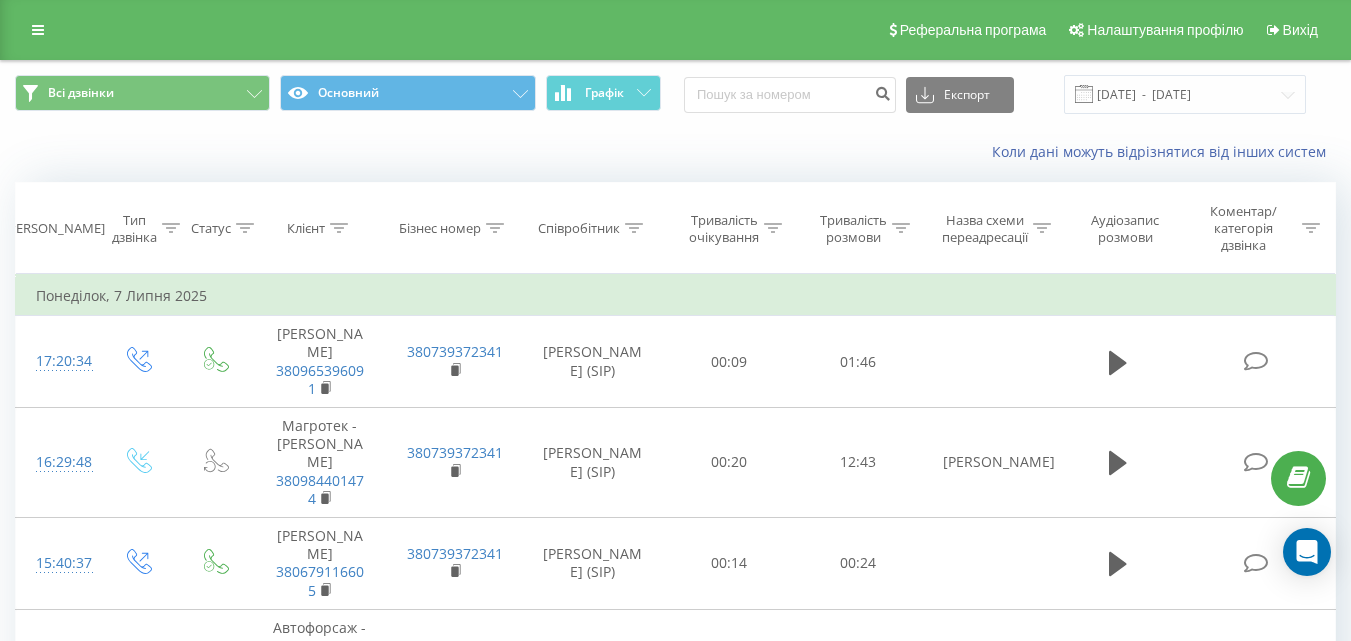 scroll, scrollTop: 0, scrollLeft: 0, axis: both 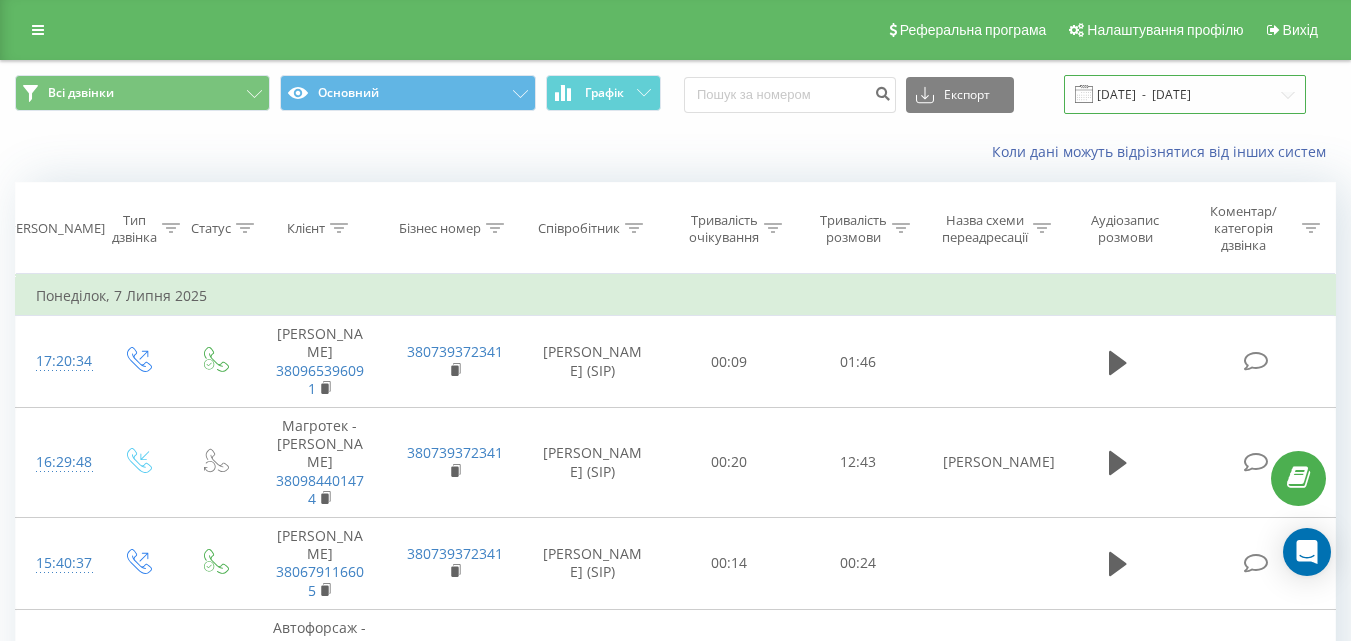 click on "[DATE]  -  [DATE]" at bounding box center (1185, 94) 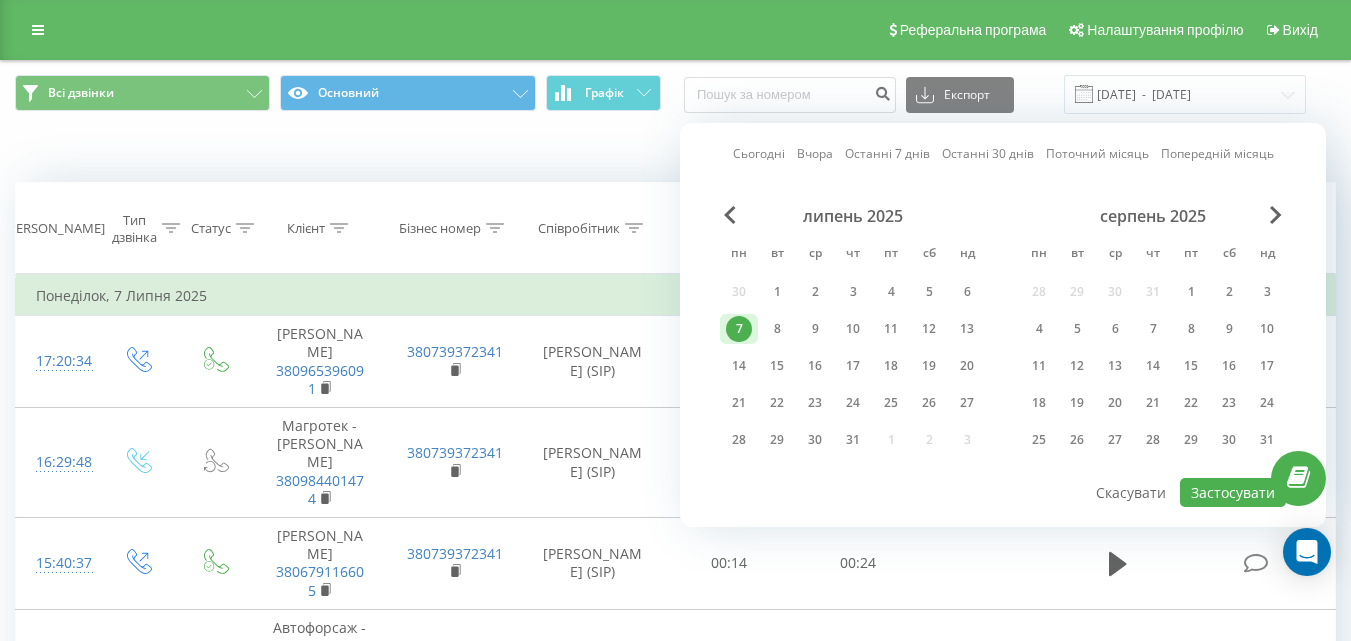 click on "7" at bounding box center [739, 329] 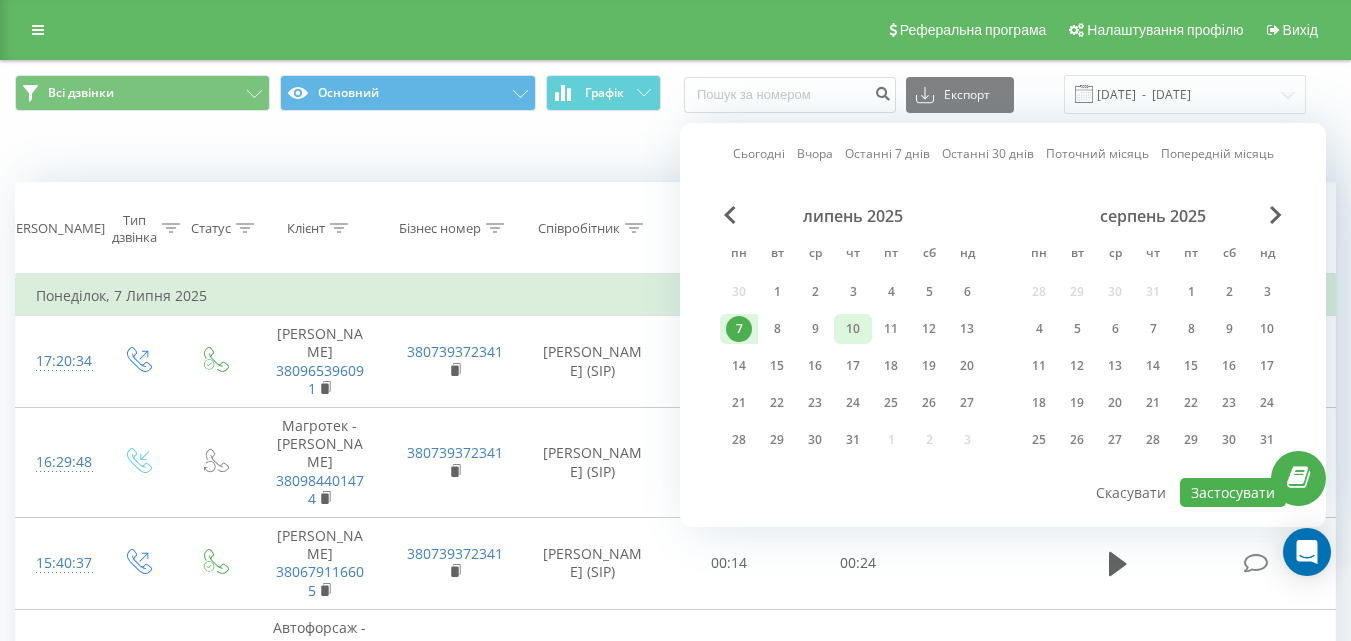 click on "10" at bounding box center [853, 329] 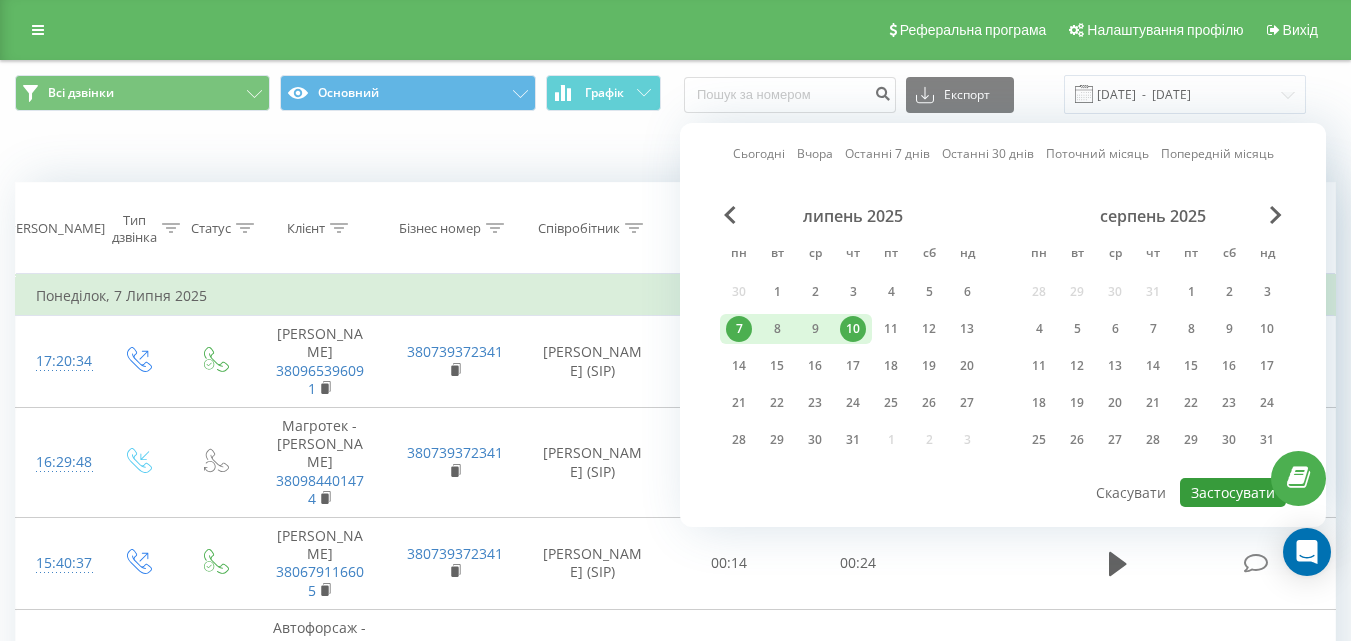click on "Застосувати" at bounding box center [1233, 492] 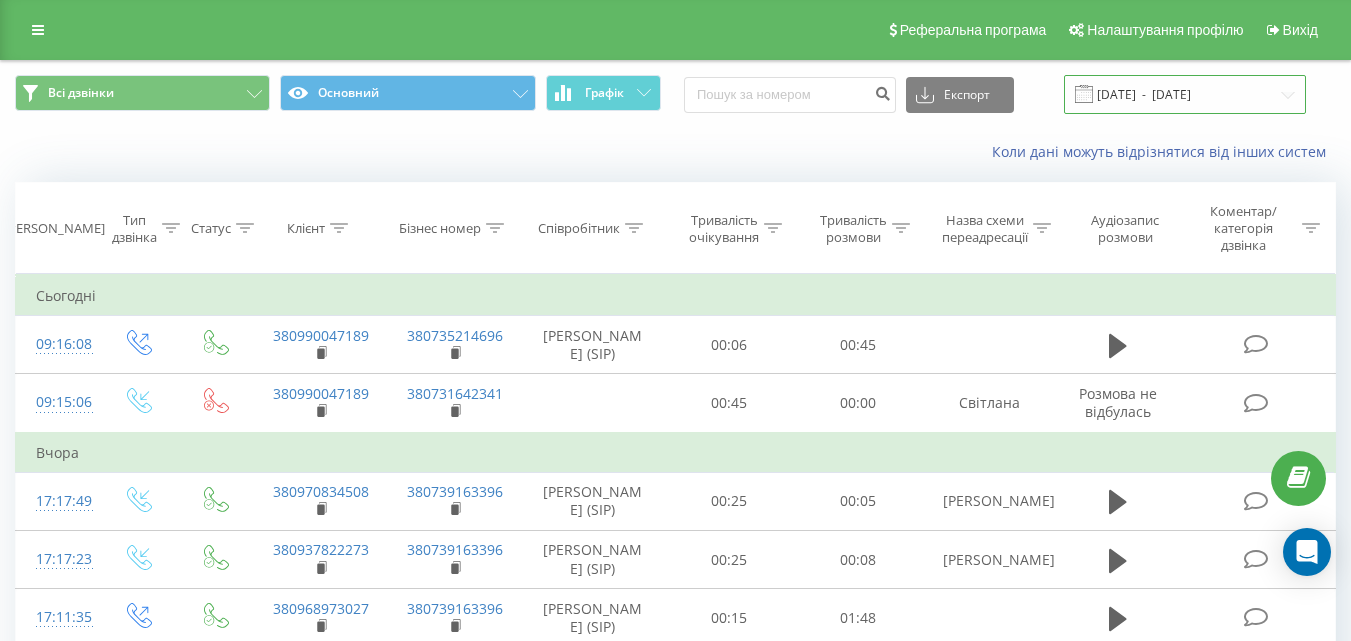 click on "07.07.2025  -  10.07.2025" at bounding box center [1185, 94] 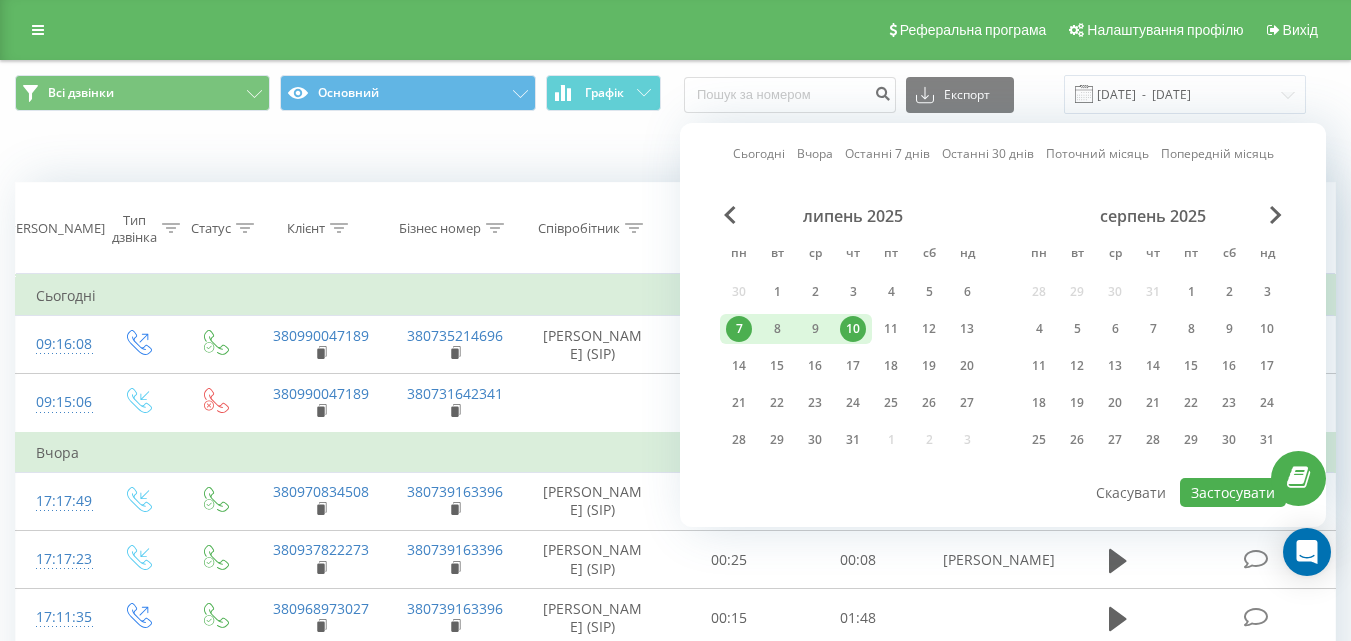 click on "10" at bounding box center (853, 329) 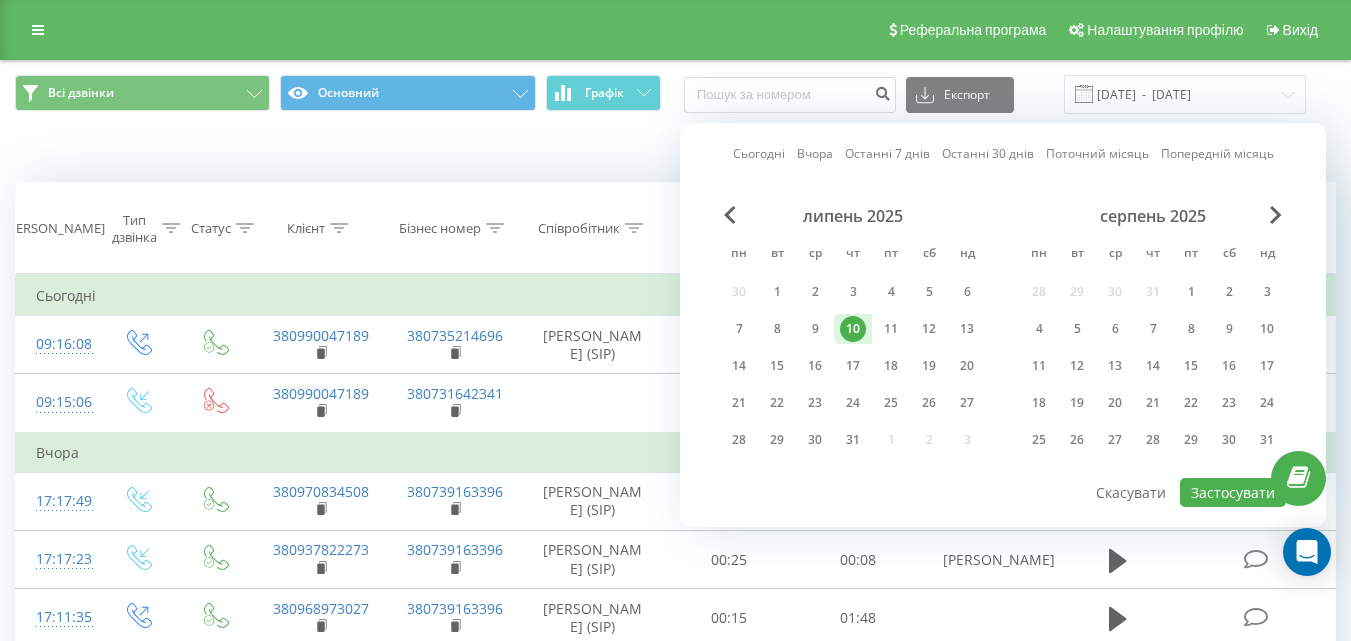 click on "10" at bounding box center (853, 329) 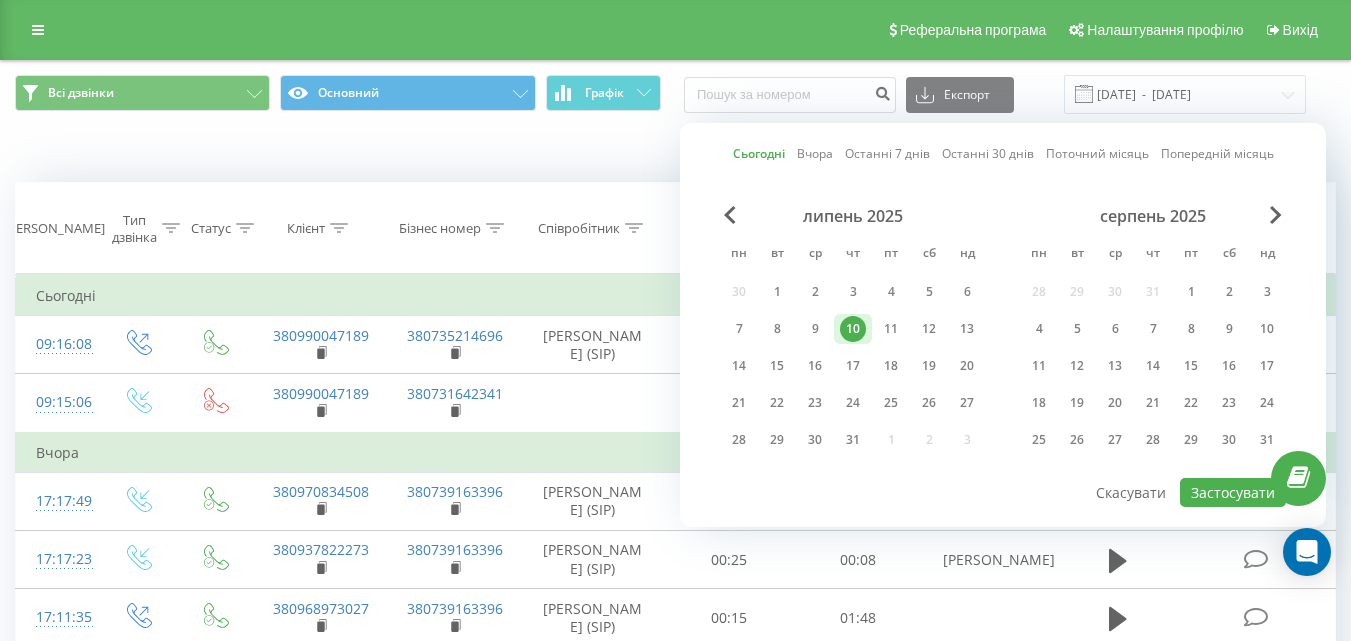 click on "10" at bounding box center [853, 329] 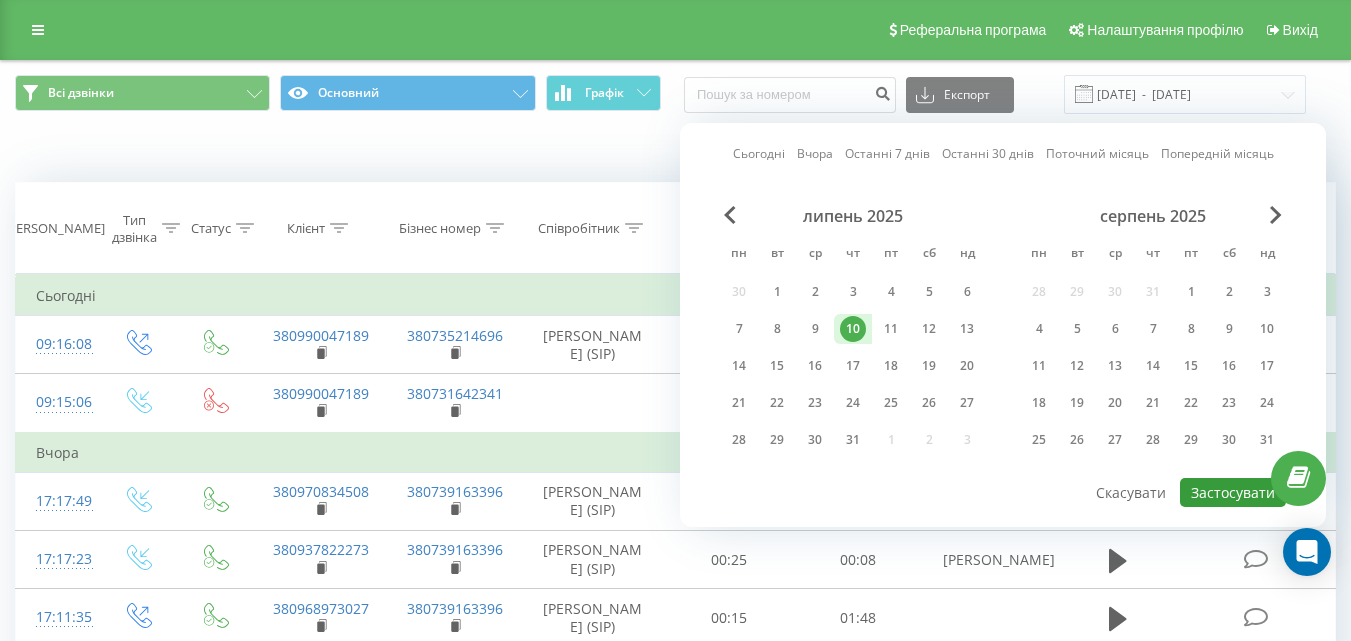 click on "Застосувати" at bounding box center (1233, 492) 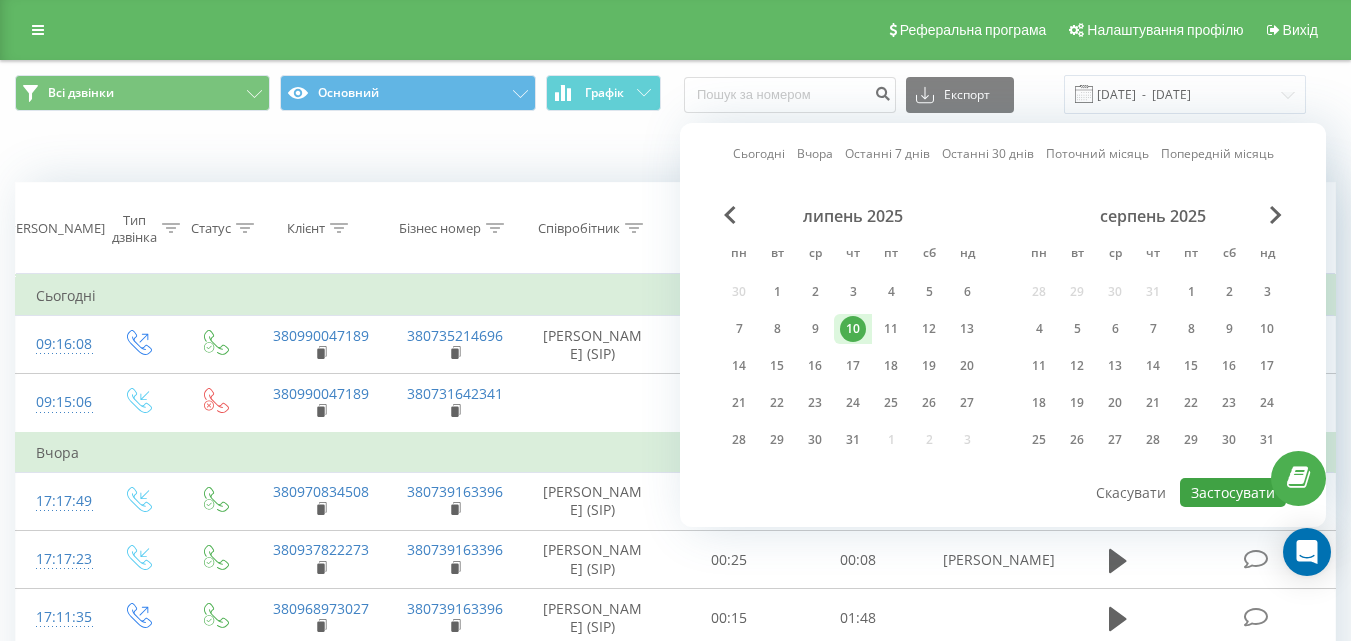 type on "[DATE]  -  [DATE]" 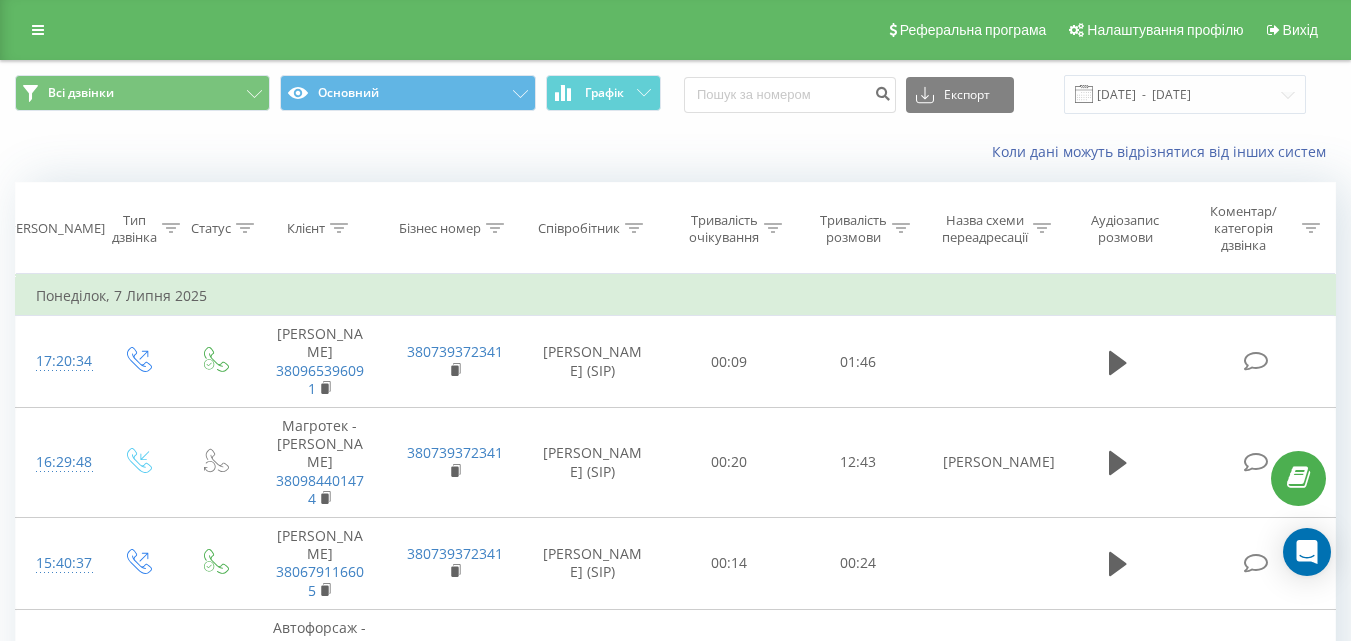scroll, scrollTop: 0, scrollLeft: 0, axis: both 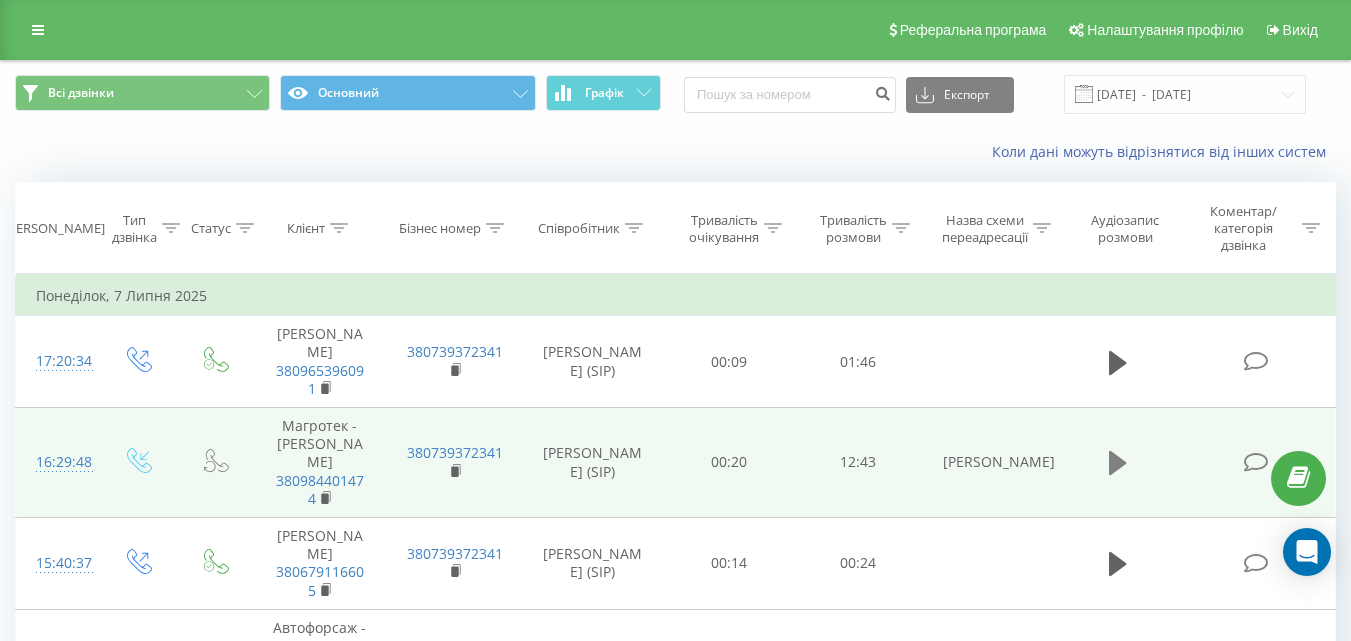 click 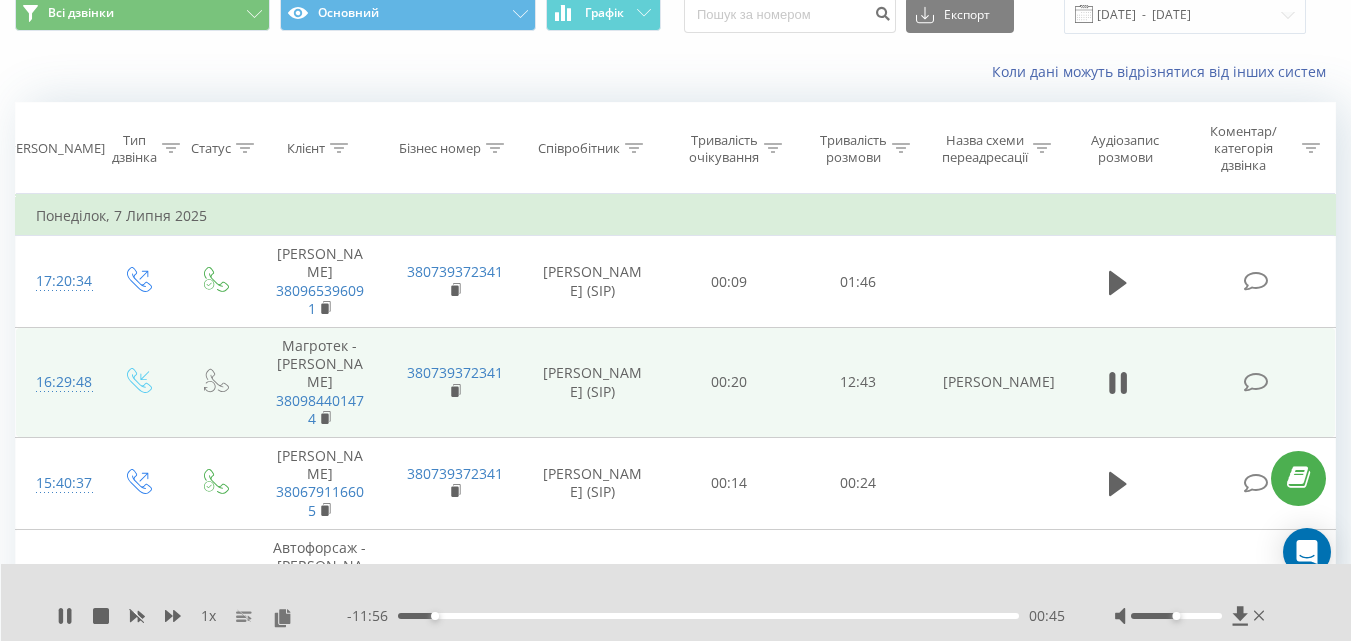 scroll, scrollTop: 180, scrollLeft: 0, axis: vertical 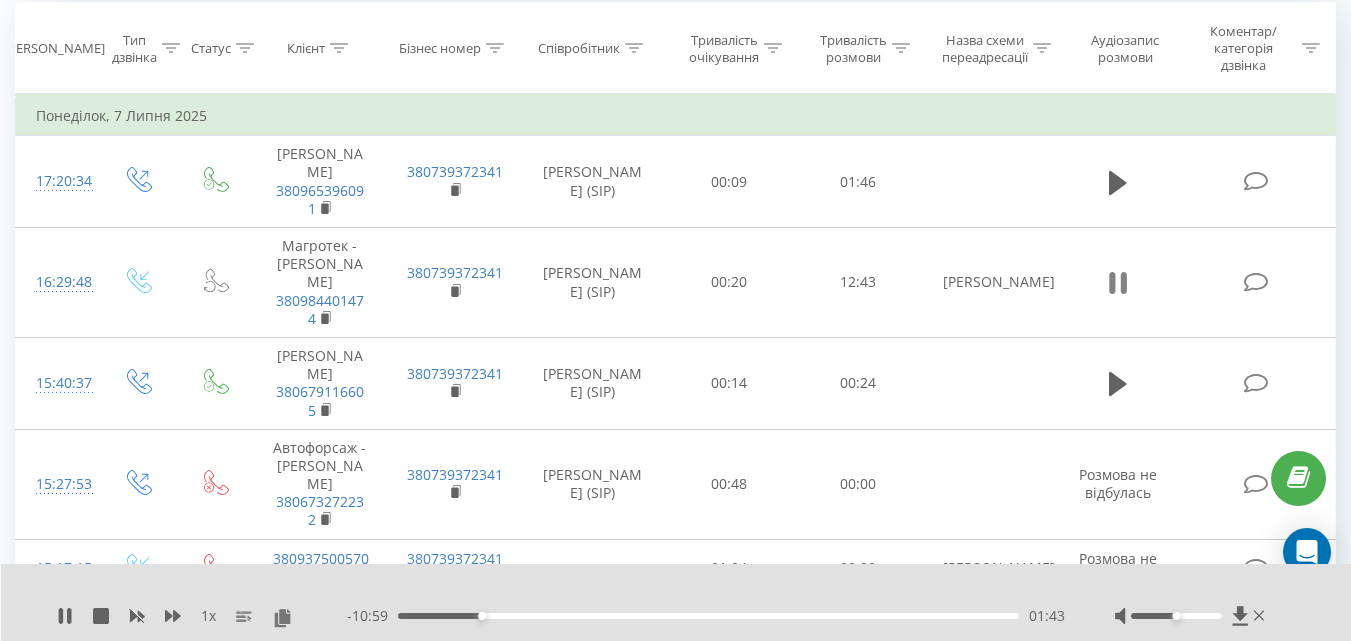 click 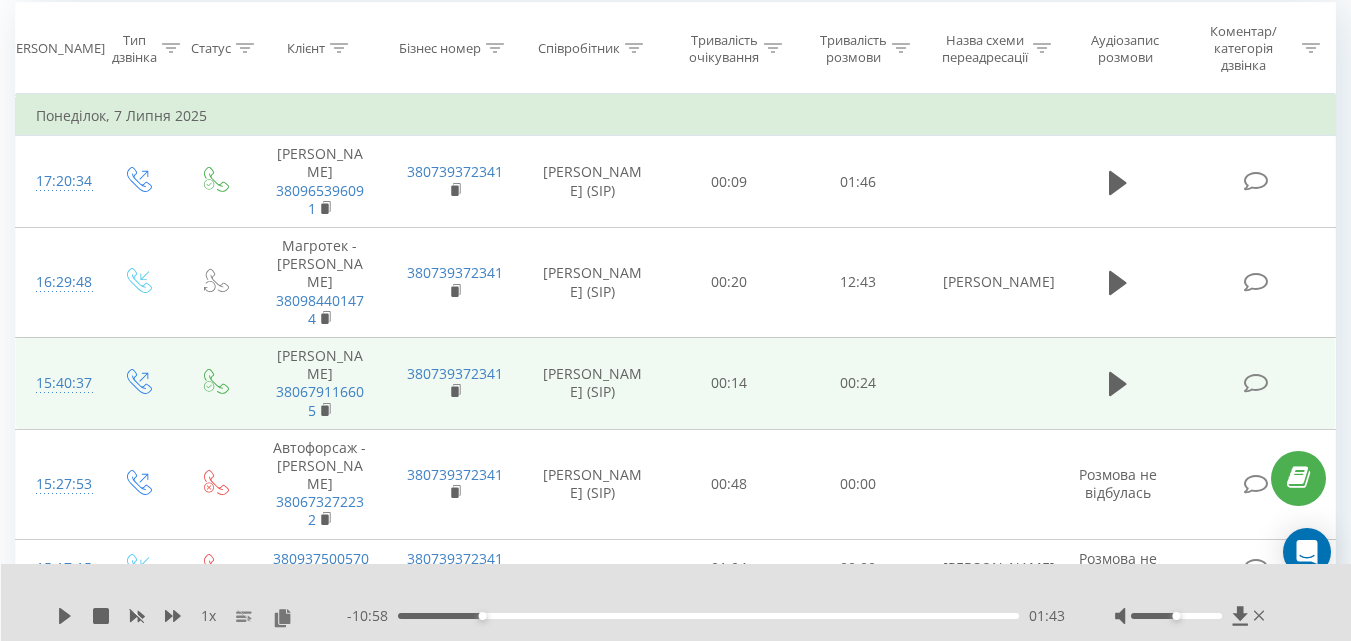 click at bounding box center [1118, 384] 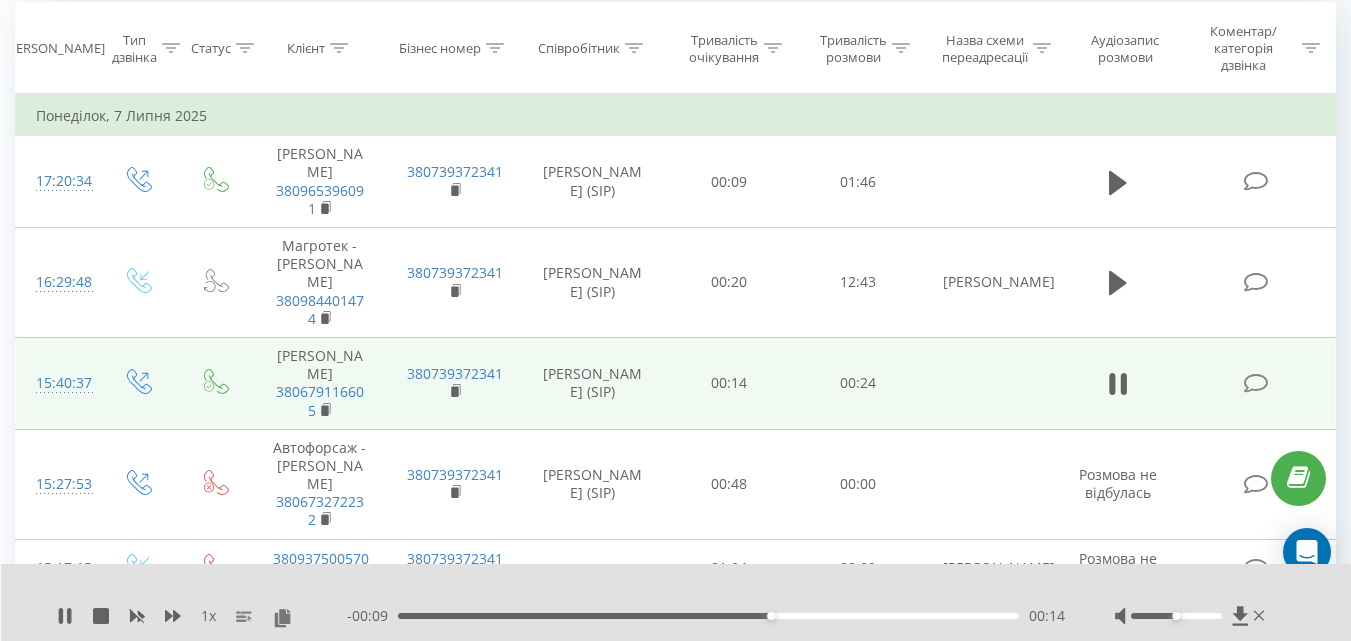 scroll, scrollTop: 380, scrollLeft: 0, axis: vertical 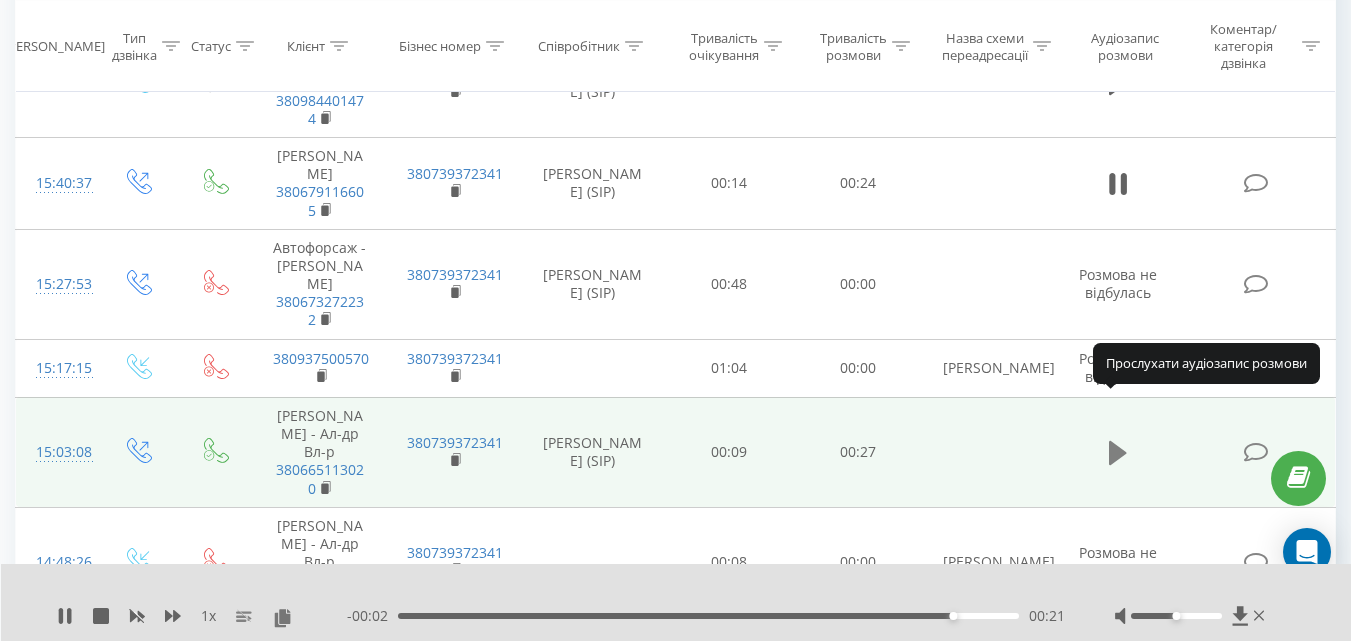 click at bounding box center (1118, 453) 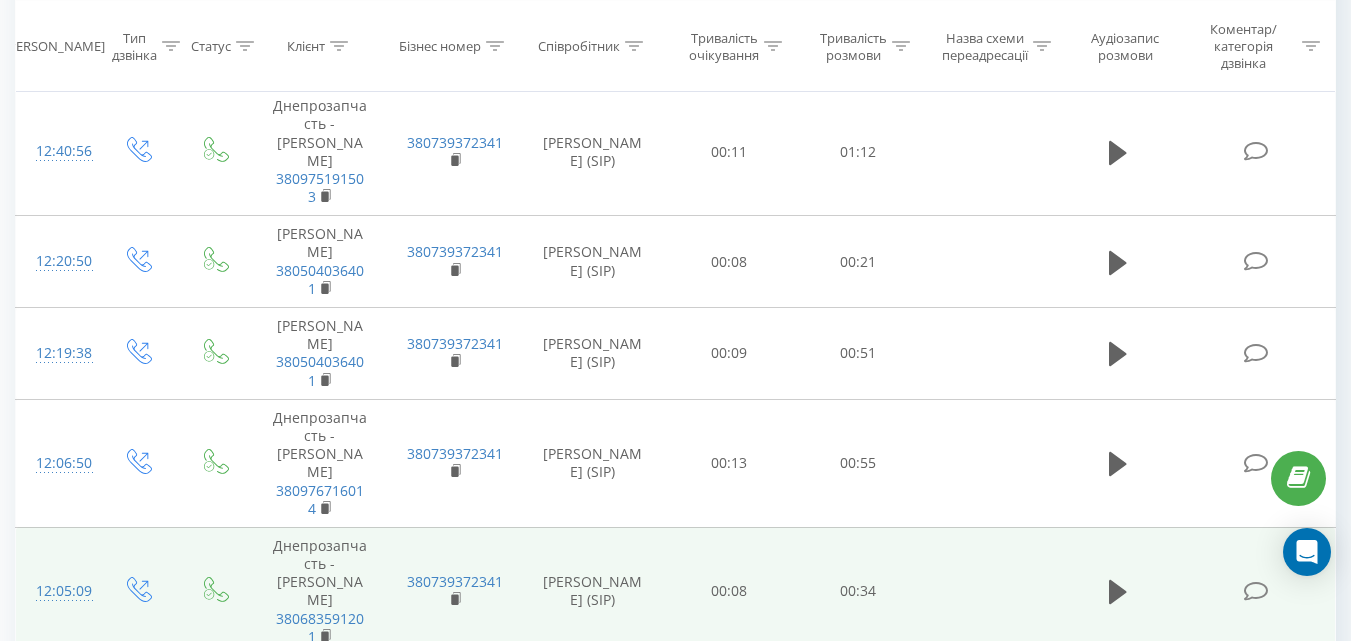 scroll, scrollTop: 1280, scrollLeft: 0, axis: vertical 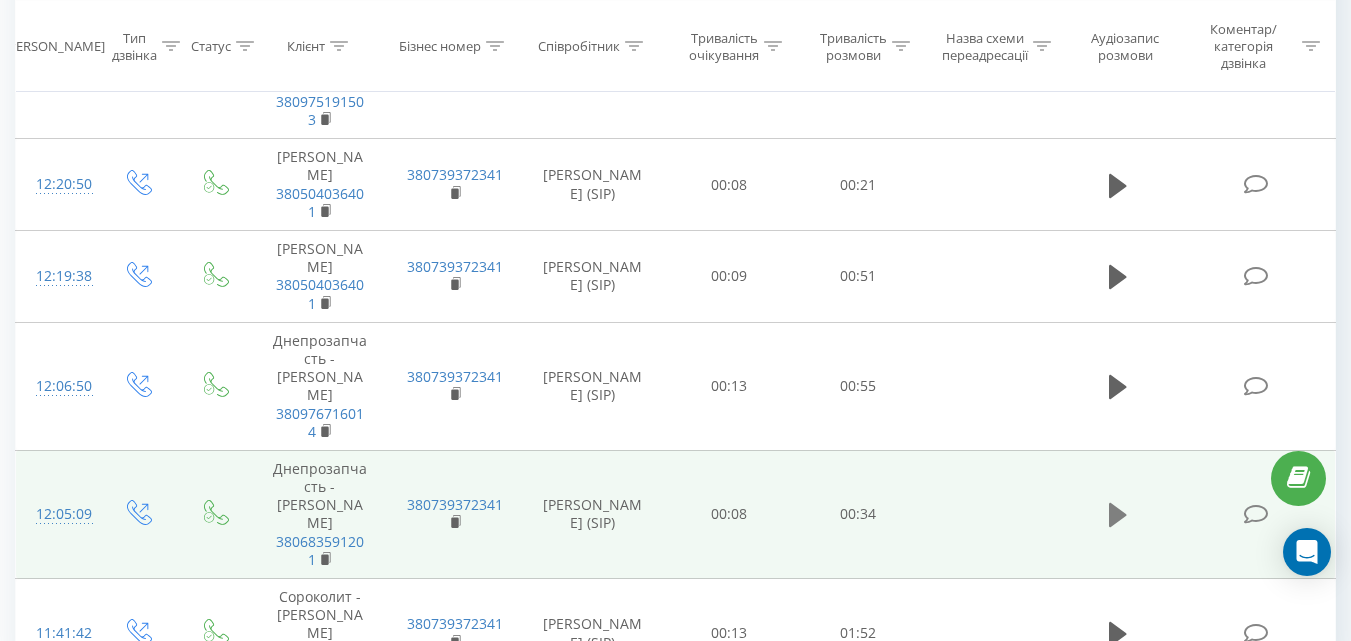 click at bounding box center [1118, 515] 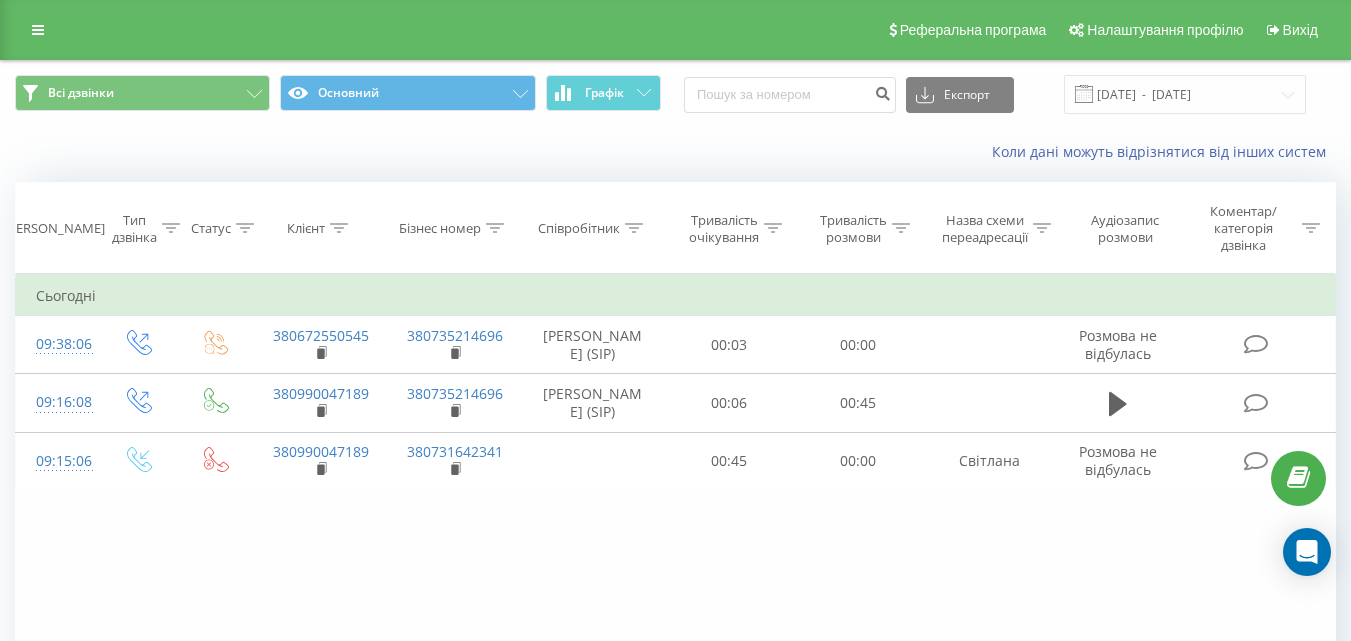 scroll, scrollTop: 0, scrollLeft: 0, axis: both 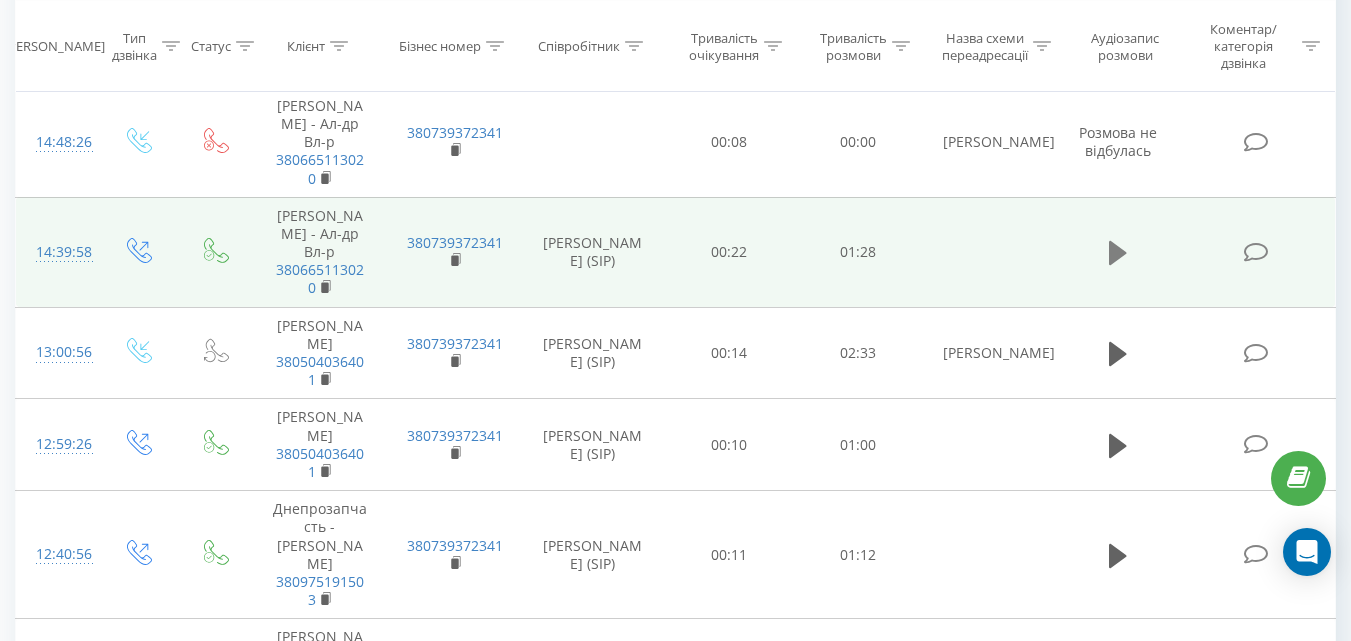click 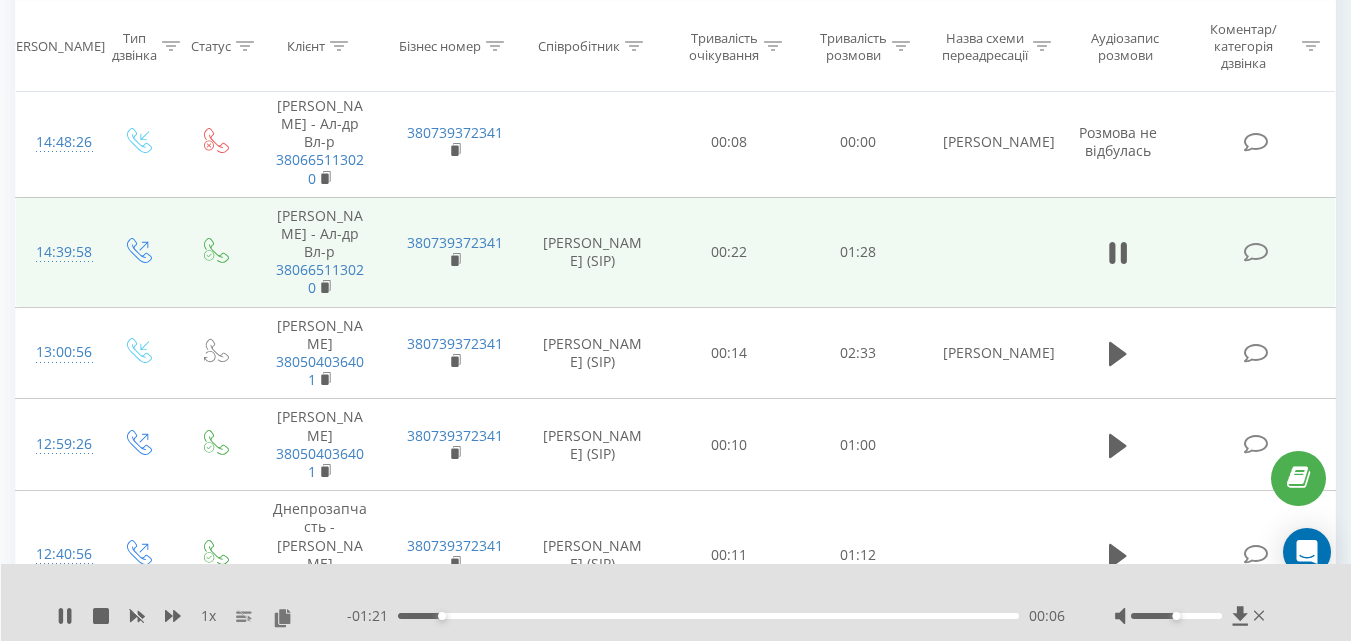 click at bounding box center [1192, 616] 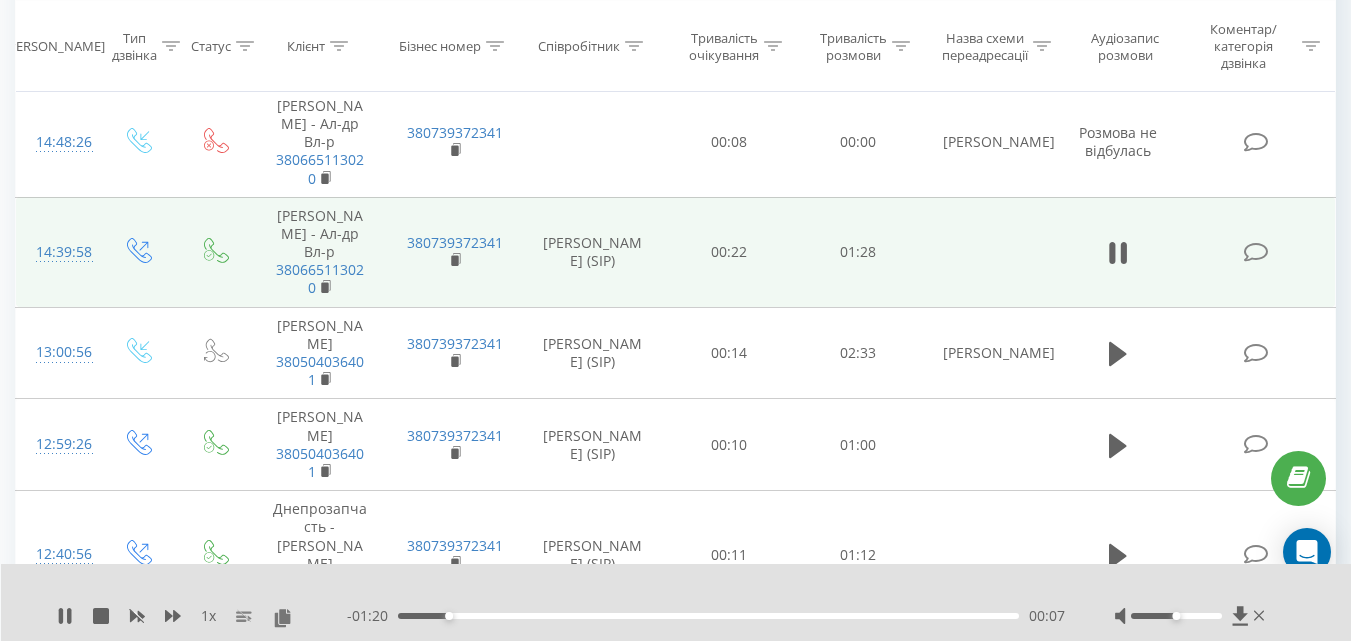 click at bounding box center [1176, 616] 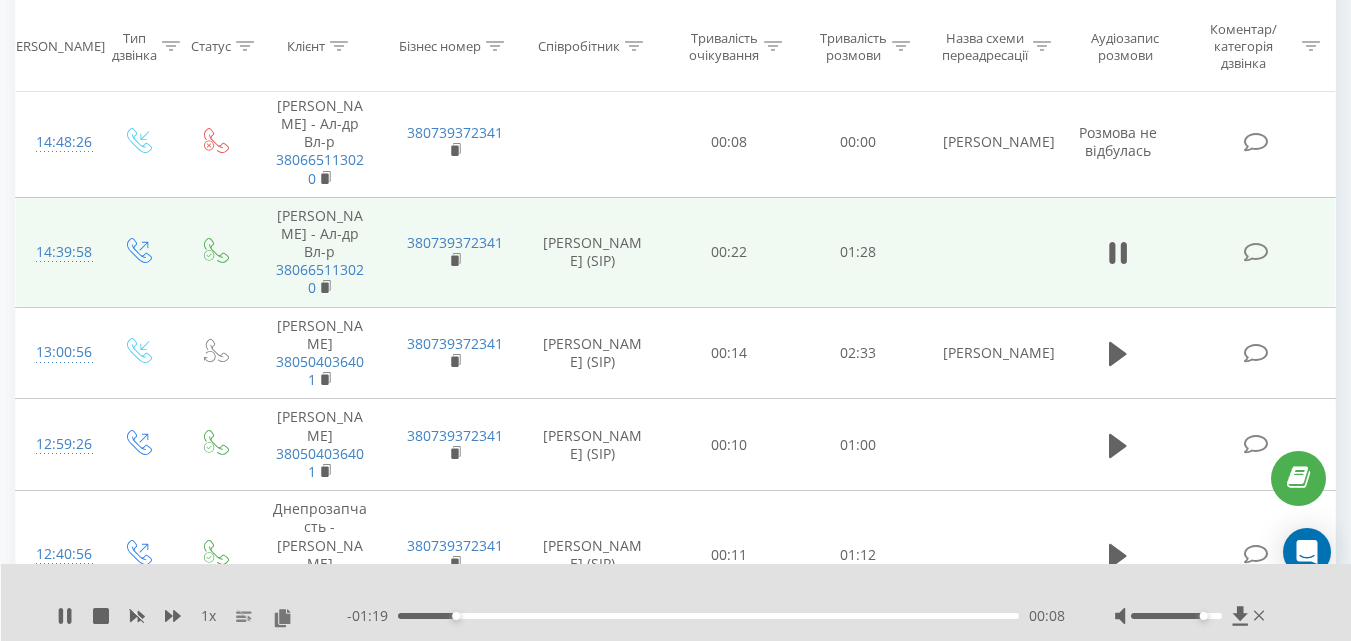 click at bounding box center (1176, 616) 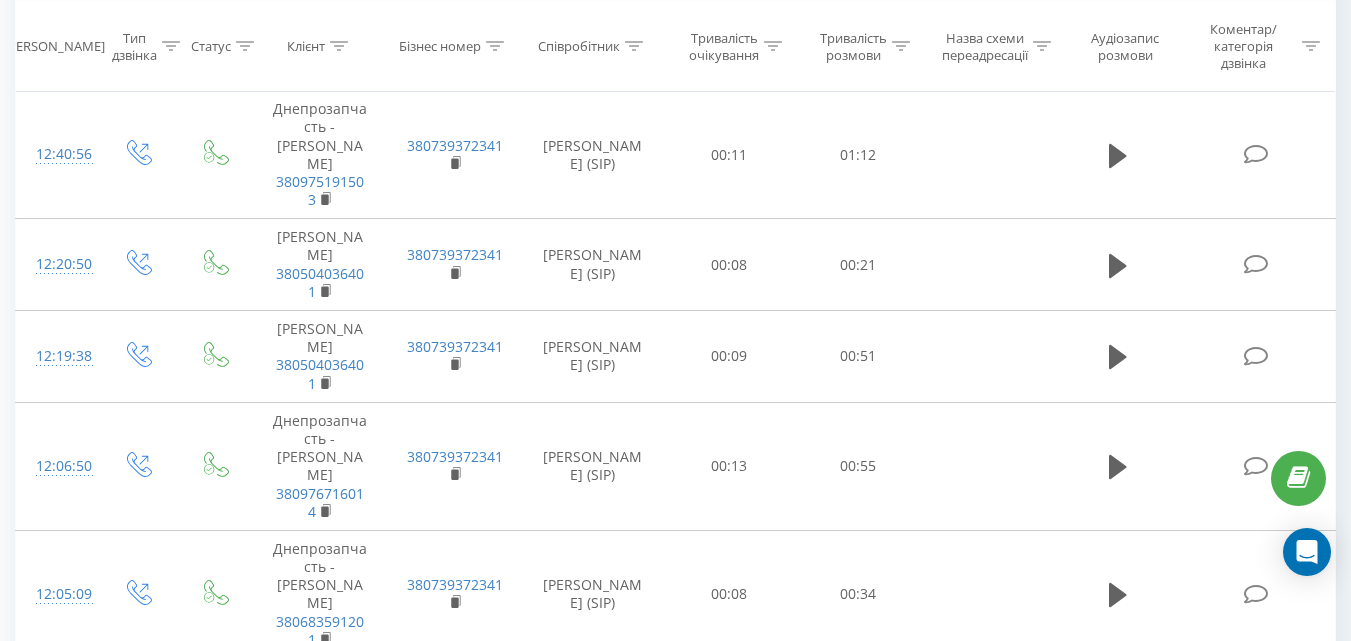 scroll, scrollTop: 1280, scrollLeft: 0, axis: vertical 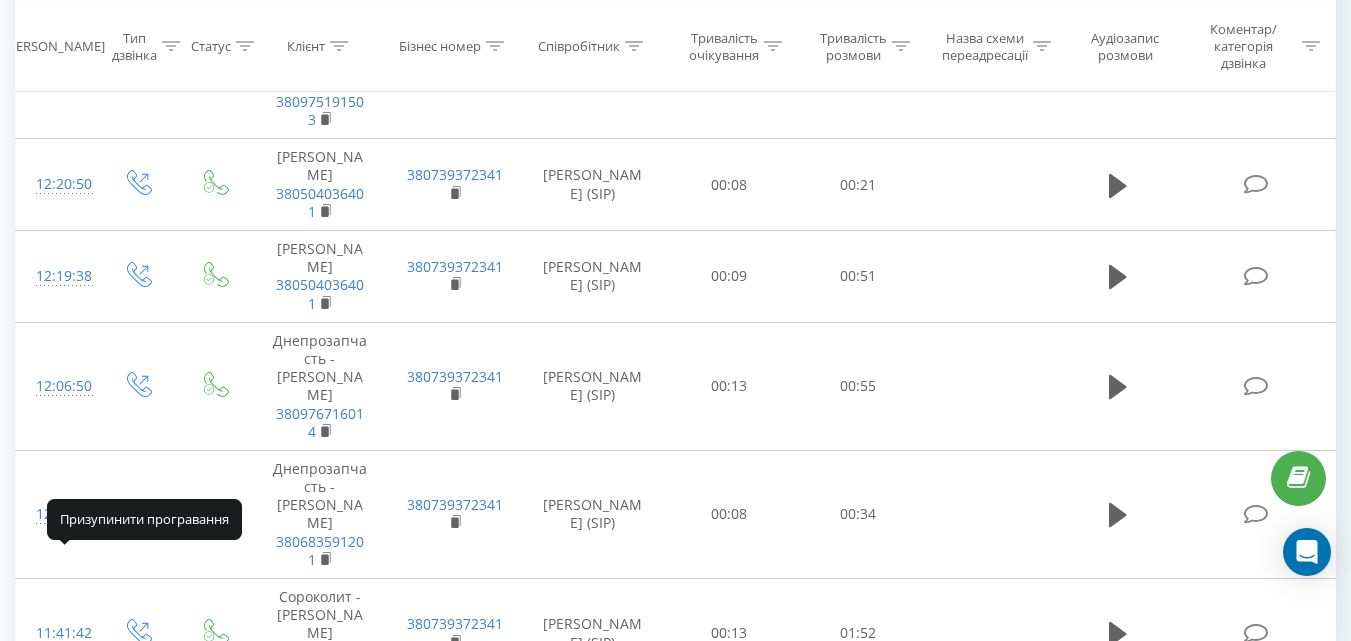 click 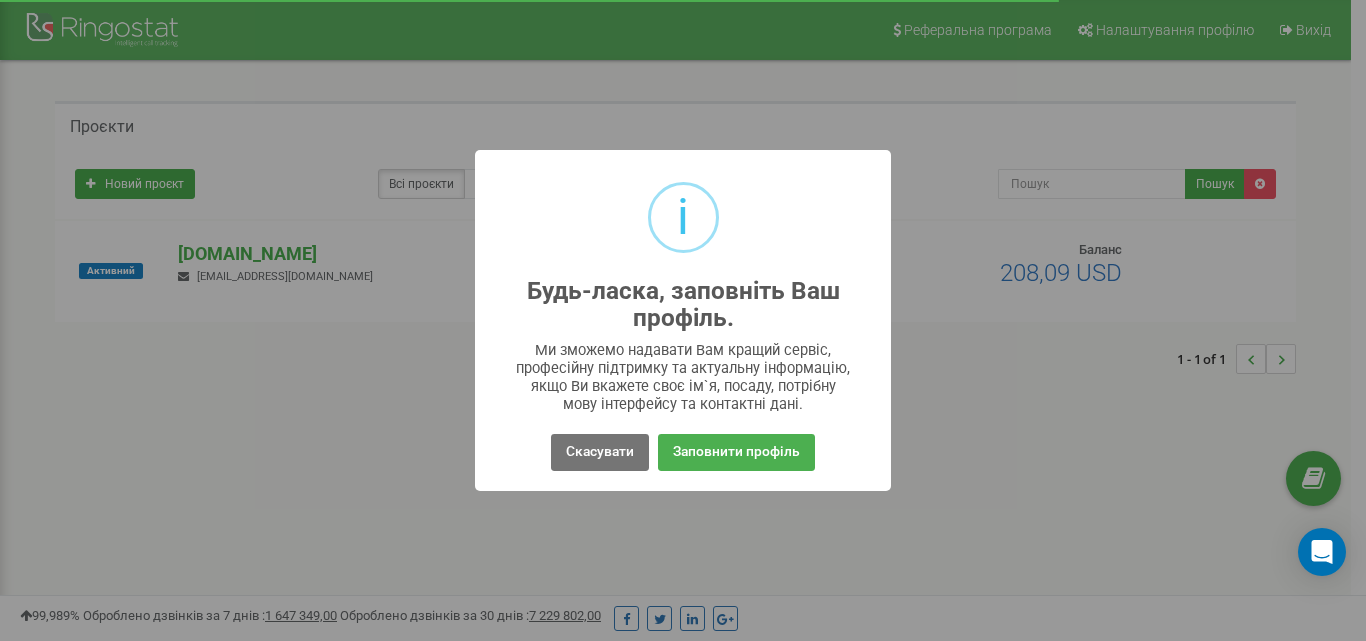 scroll, scrollTop: 0, scrollLeft: 0, axis: both 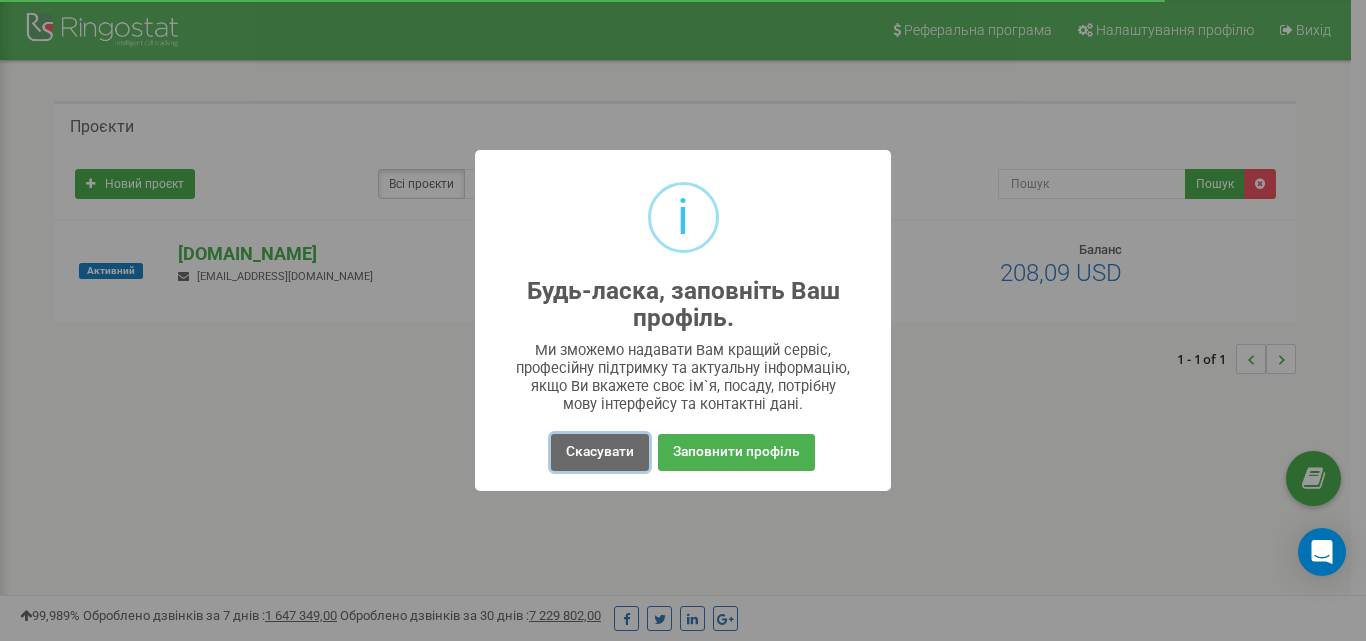 click on "Скасувати" at bounding box center [600, 452] 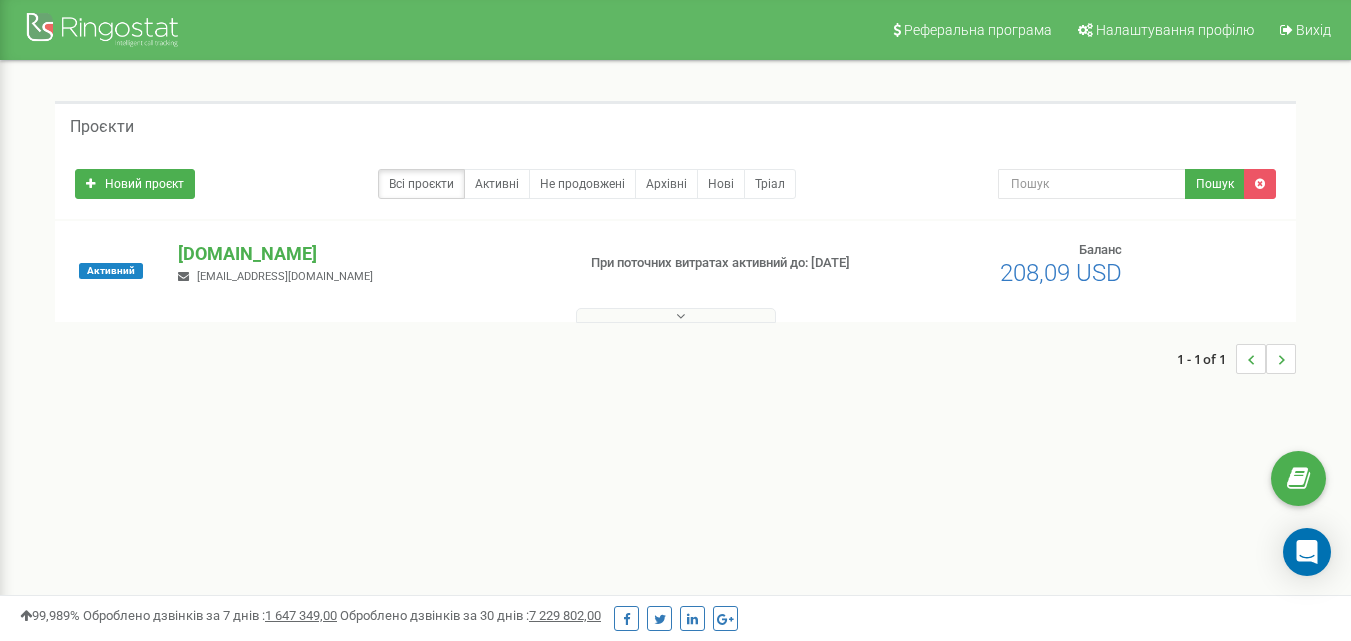 click at bounding box center (676, 315) 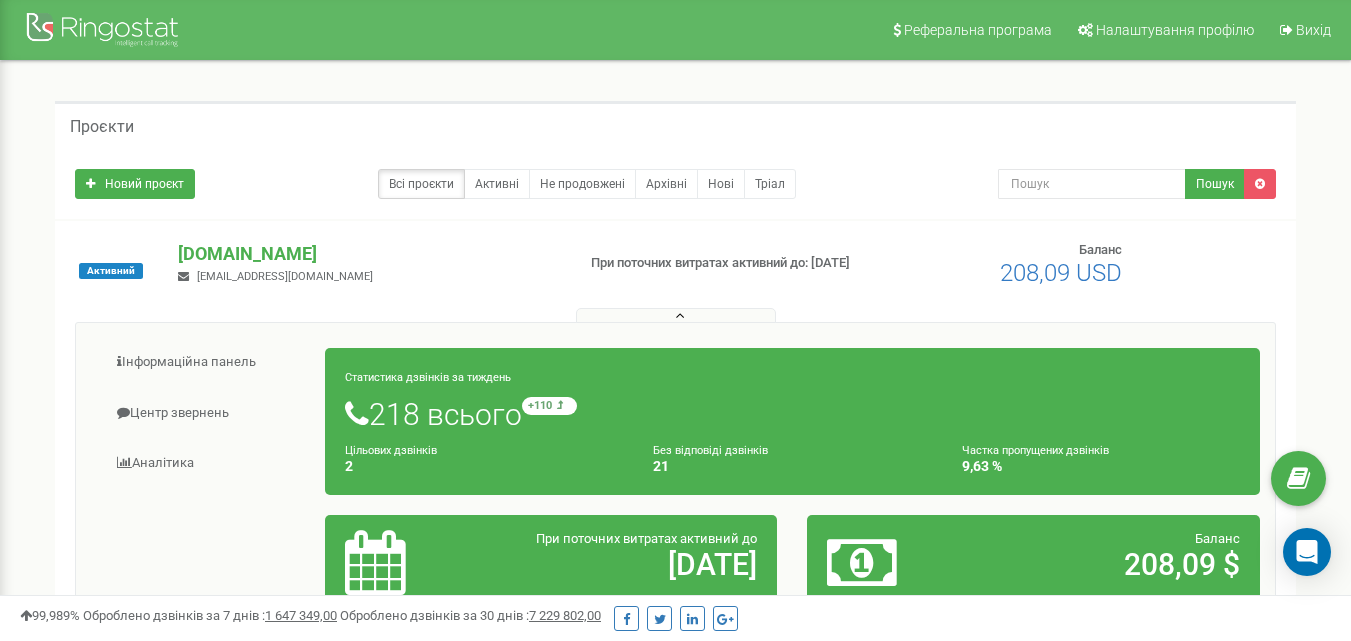 scroll, scrollTop: 300, scrollLeft: 0, axis: vertical 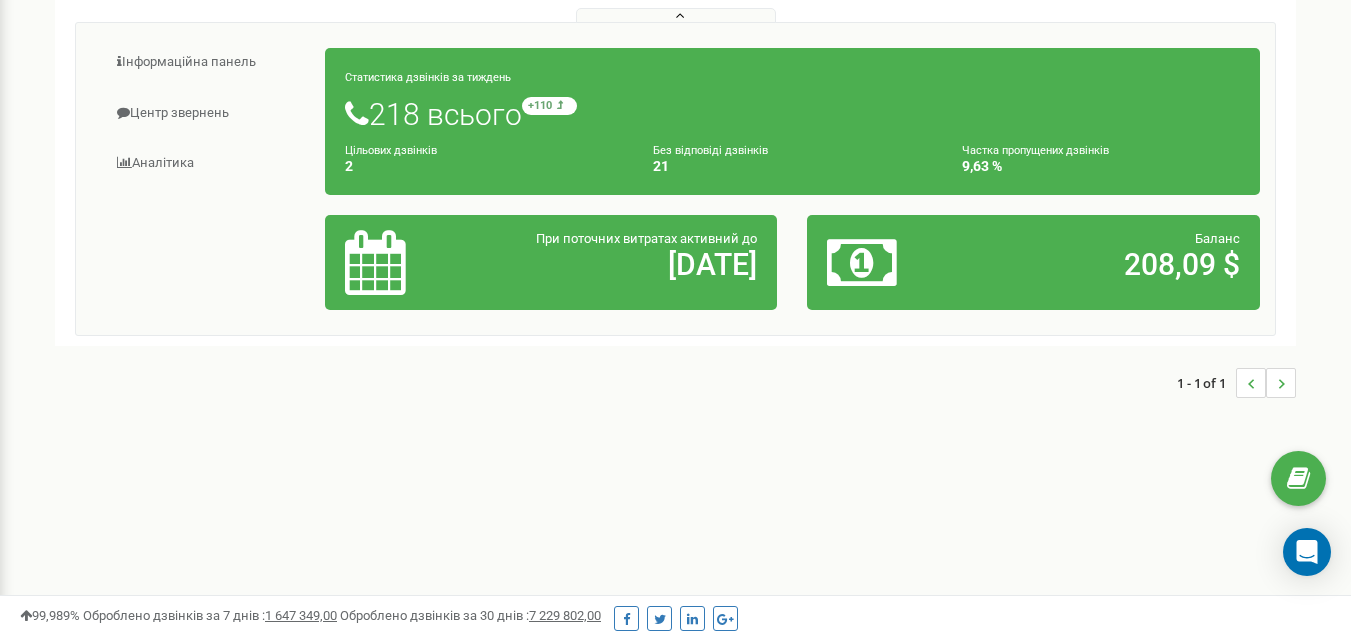 click on "218 всього
+110                                   відносно минулого тижня" at bounding box center [792, 114] 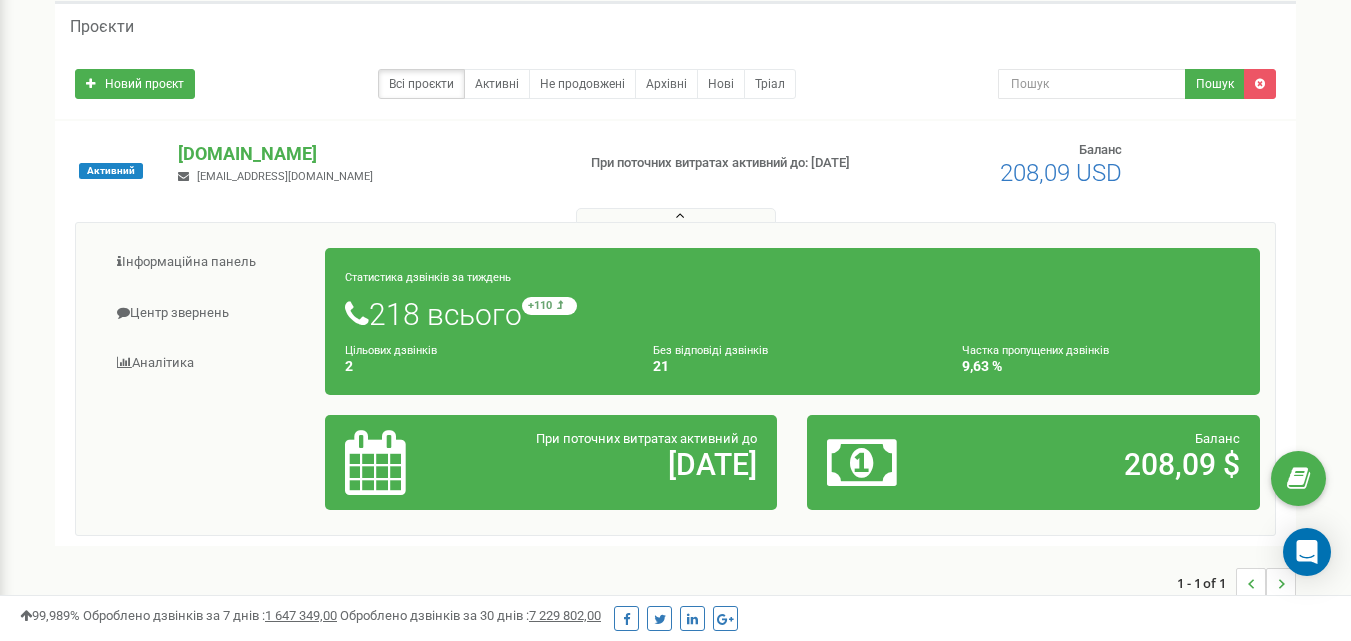 scroll, scrollTop: 0, scrollLeft: 0, axis: both 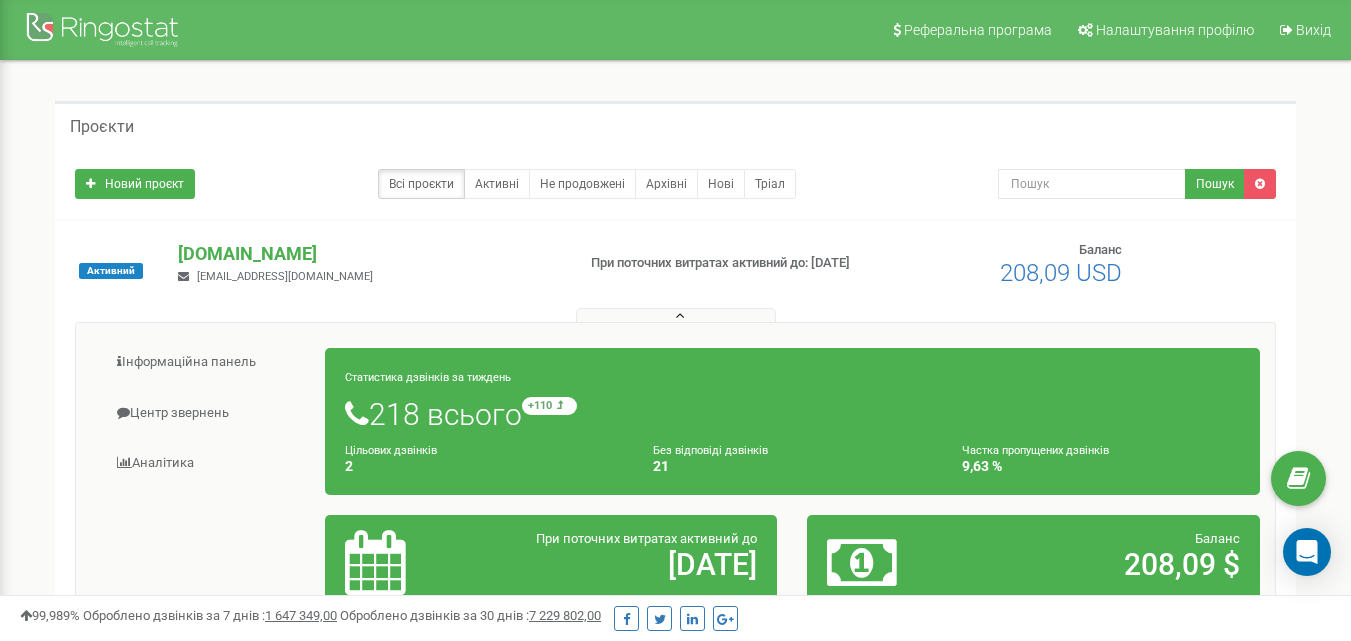 click on "218 всього
+110                                   відносно минулого тижня" at bounding box center (792, 414) 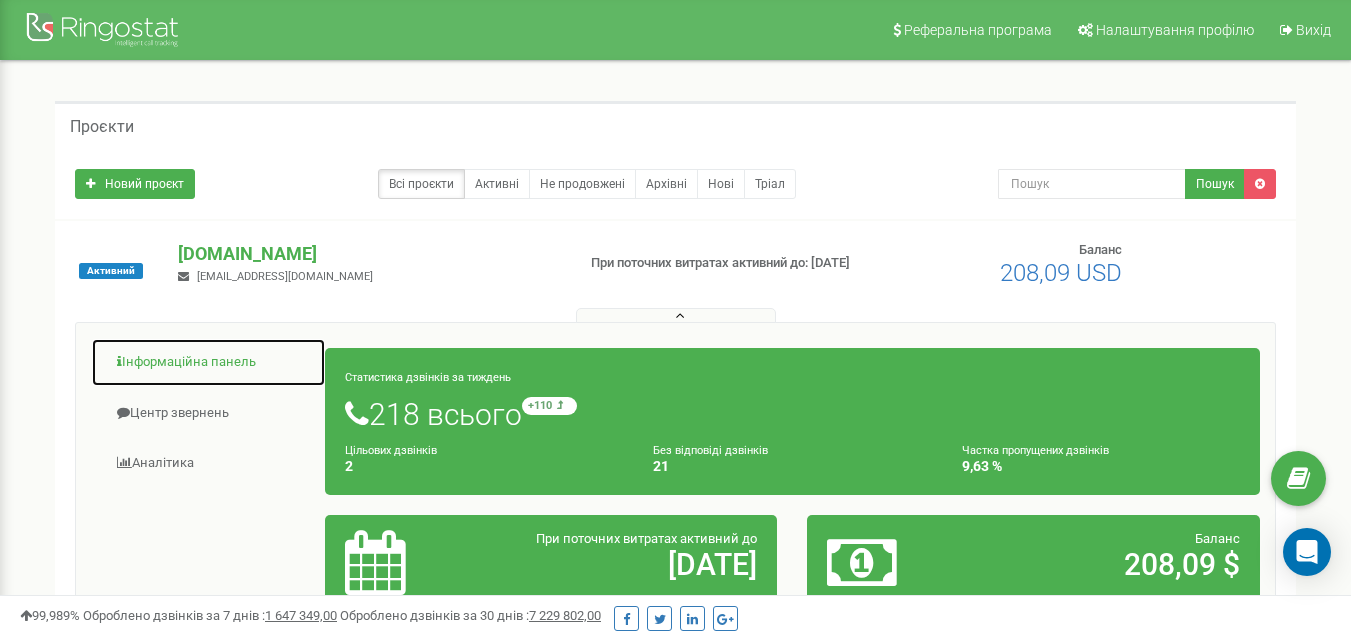 click on "Інформаційна панель" at bounding box center [208, 362] 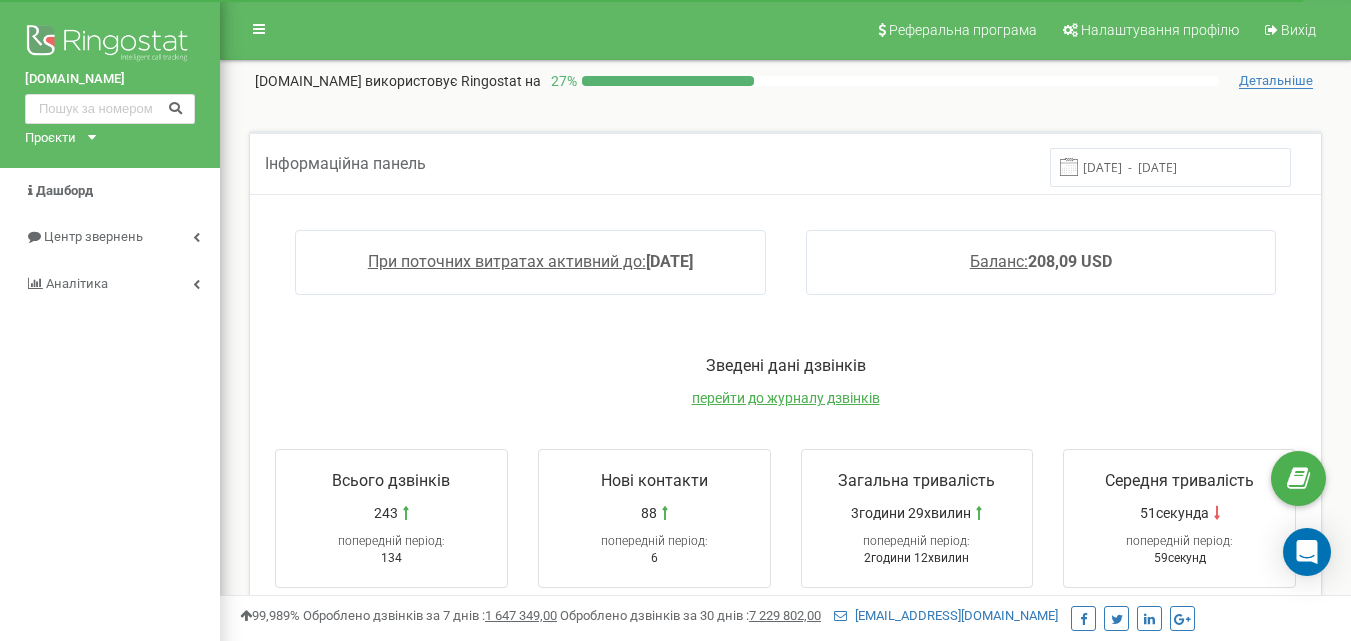 scroll, scrollTop: 0, scrollLeft: 0, axis: both 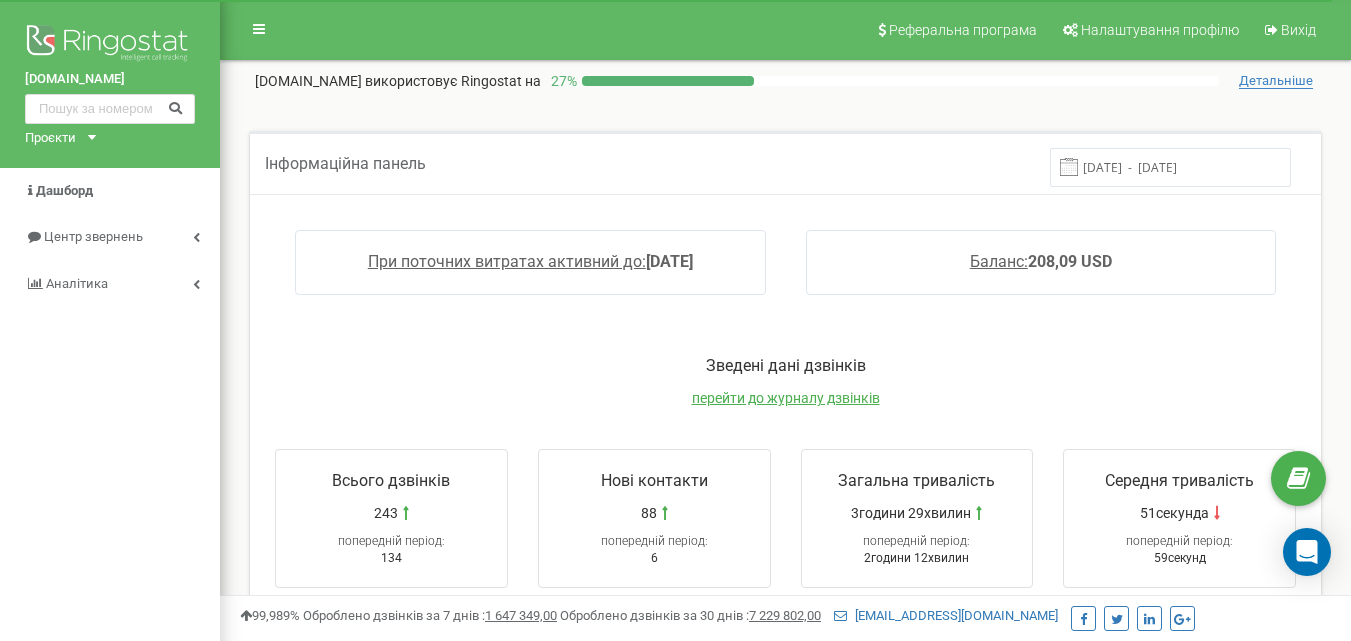 click on "243" at bounding box center [386, 513] 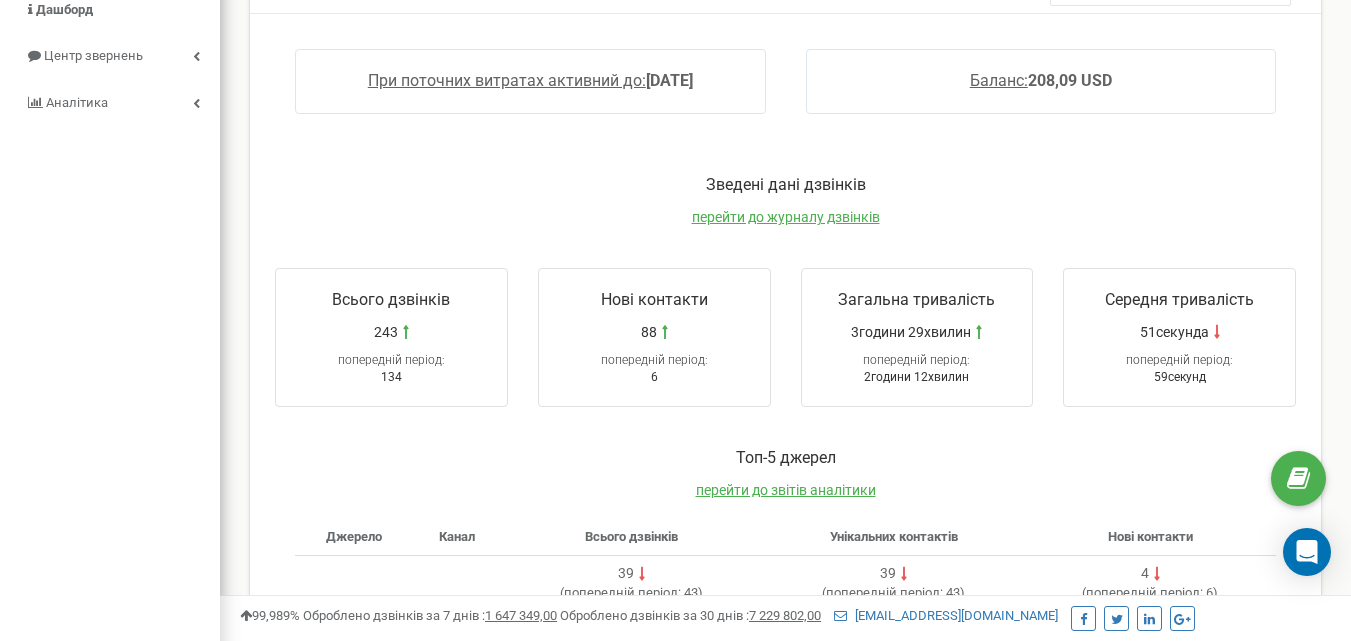scroll, scrollTop: 0, scrollLeft: 0, axis: both 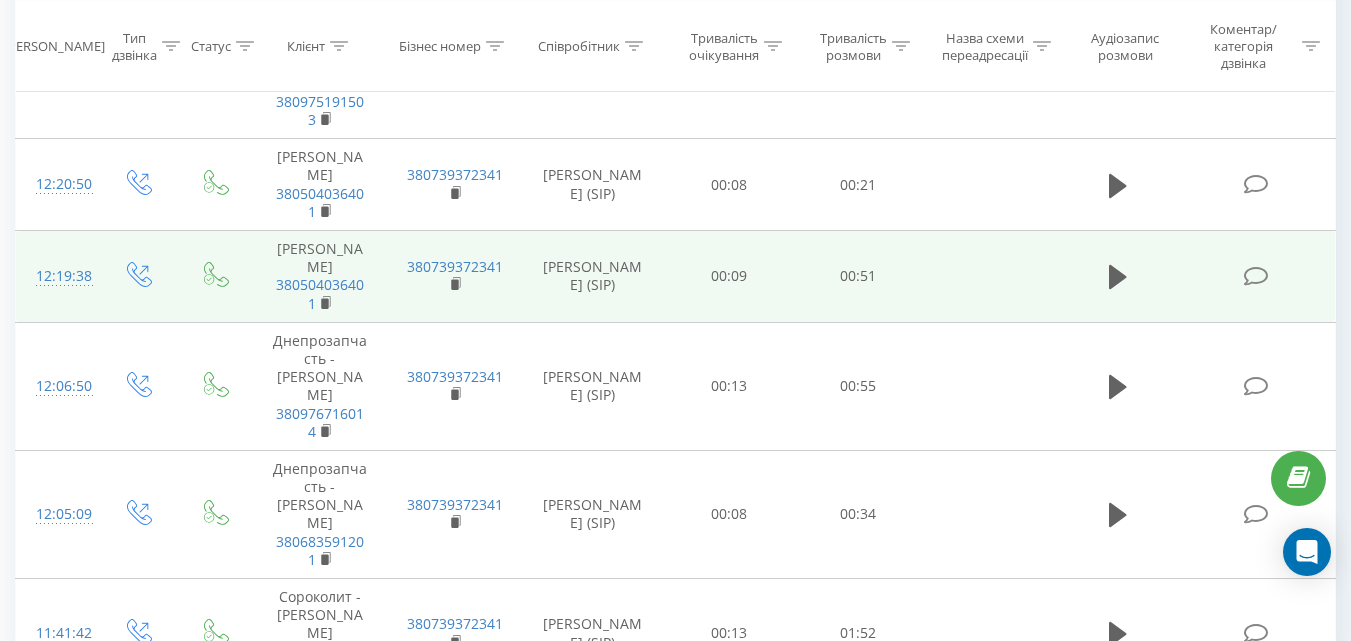 click at bounding box center [1118, 277] 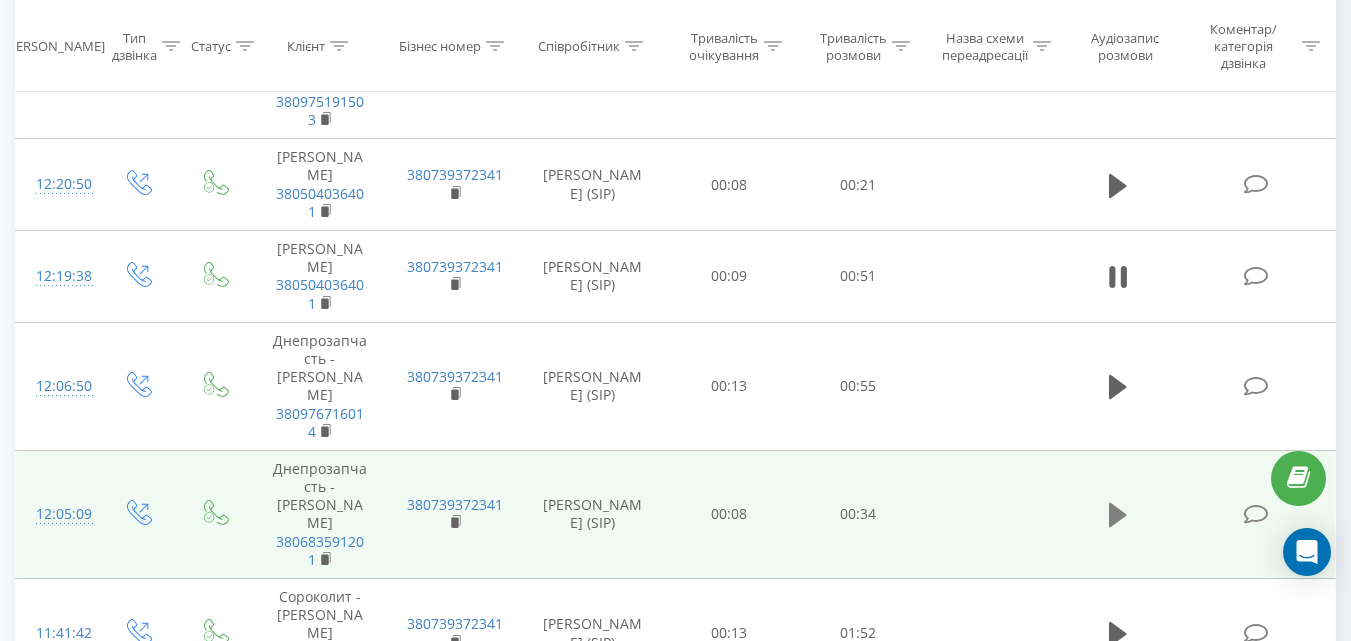 click at bounding box center [1118, 515] 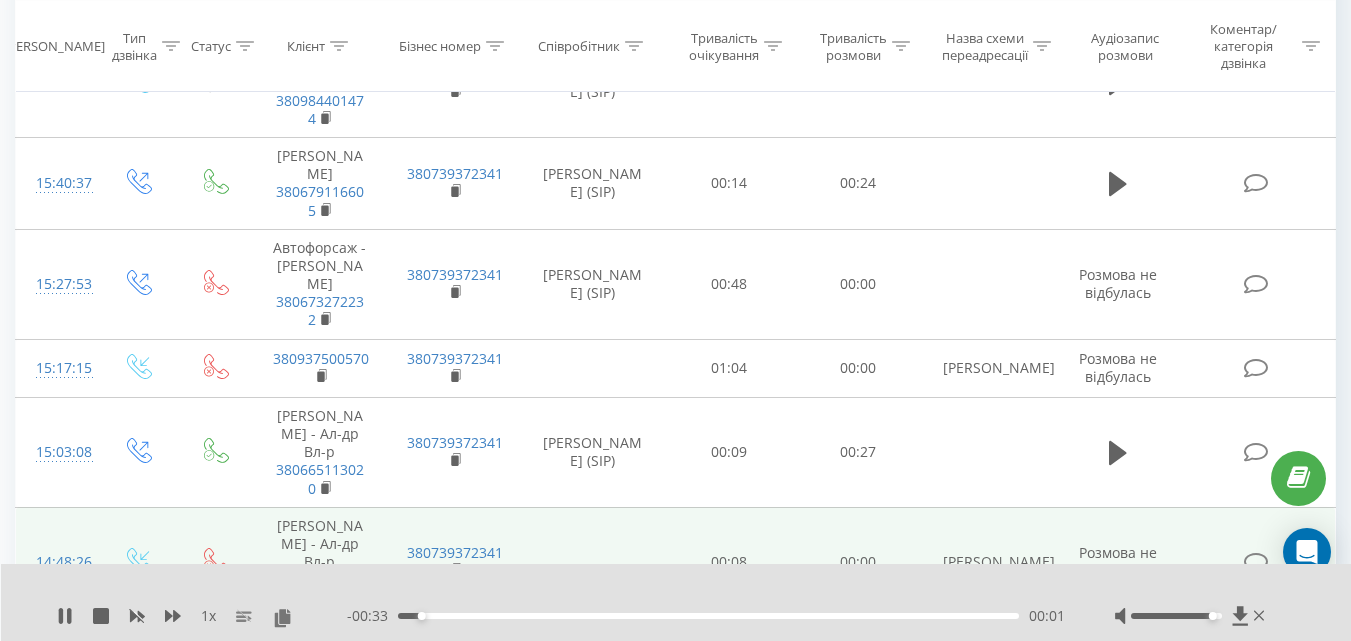 scroll, scrollTop: 0, scrollLeft: 0, axis: both 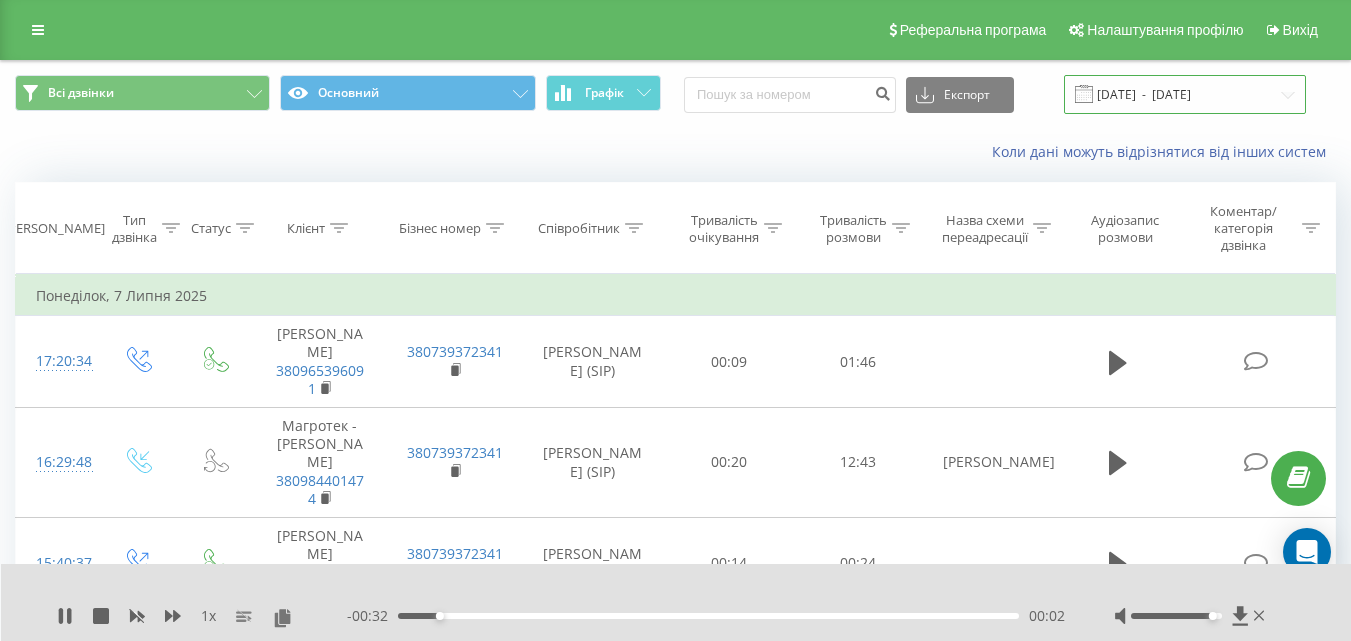 click on "07.07.2025  -  07.07.2025" at bounding box center (1185, 94) 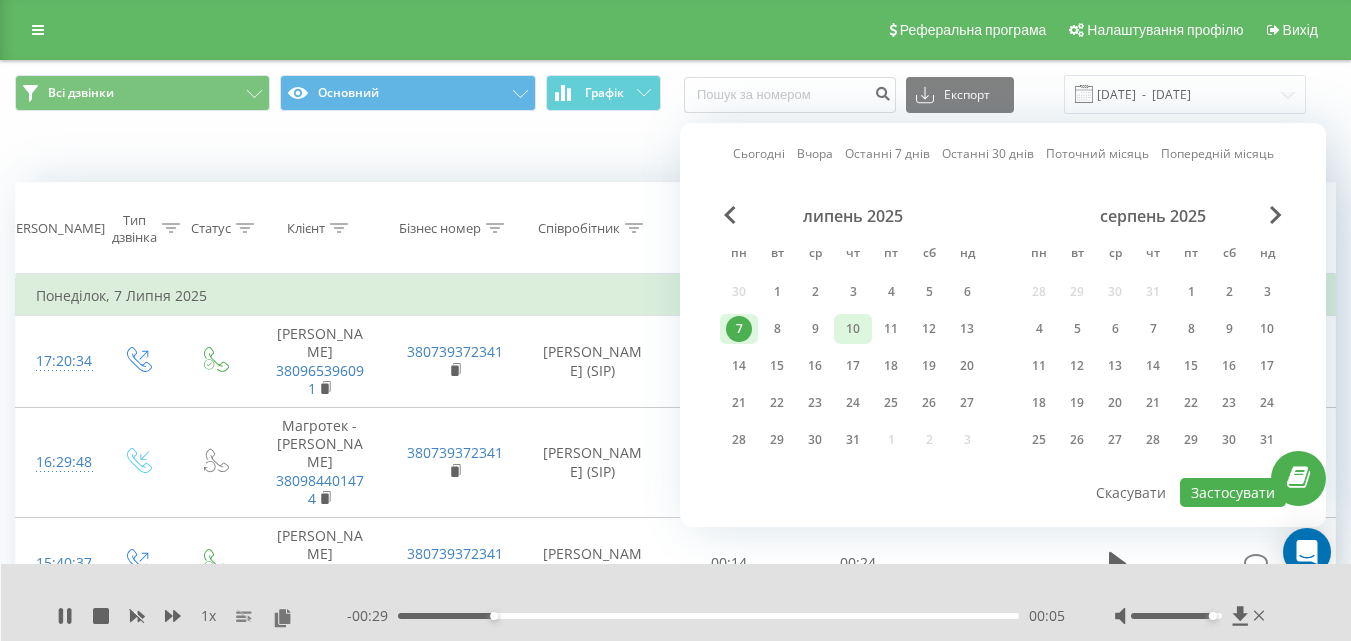 click on "10" at bounding box center [853, 329] 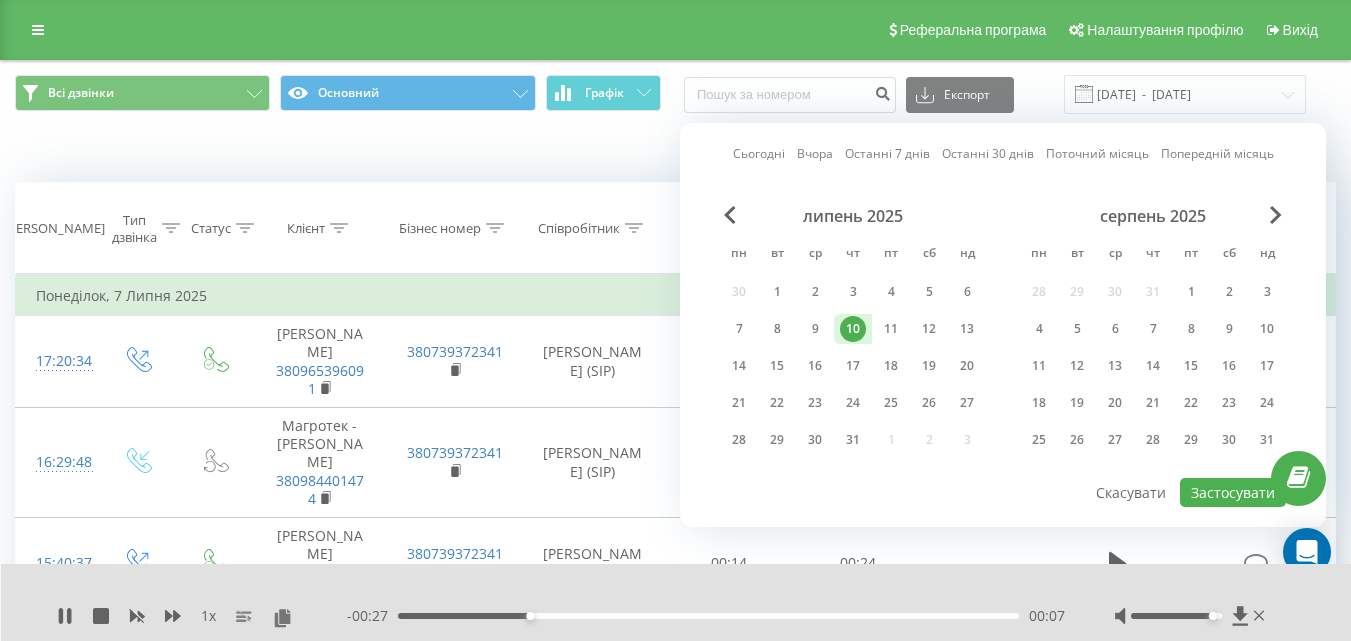click on "10" at bounding box center [853, 329] 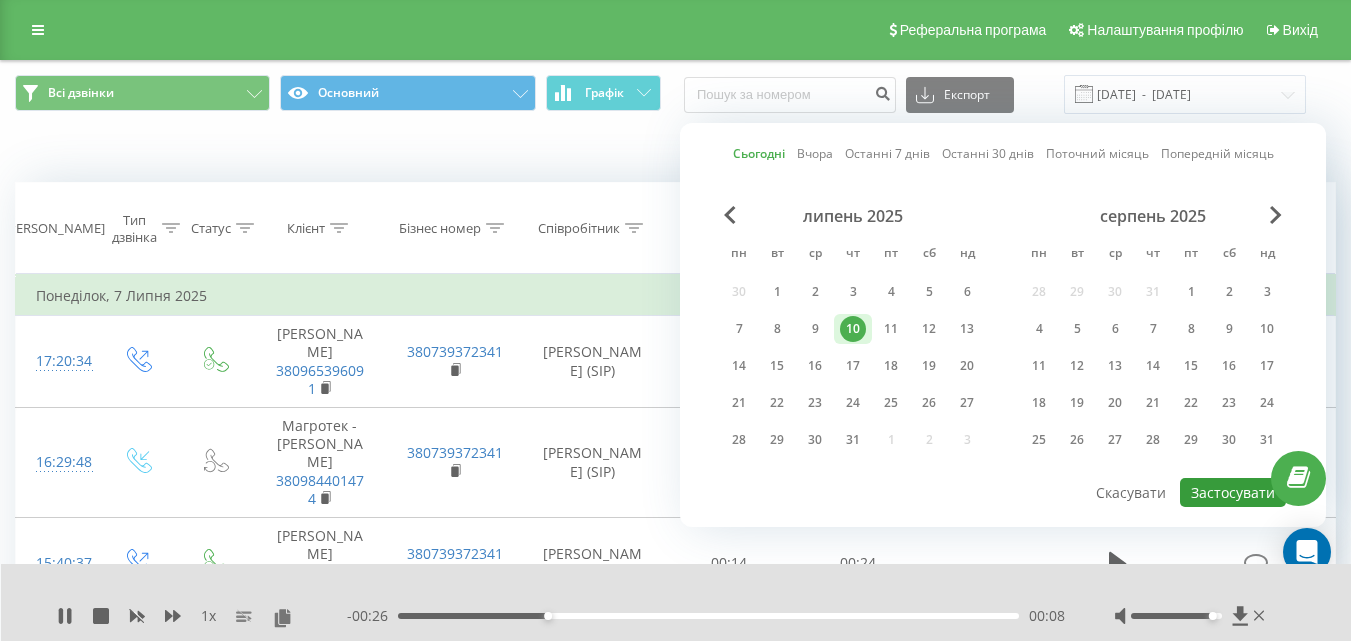 click on "Застосувати" at bounding box center (1233, 492) 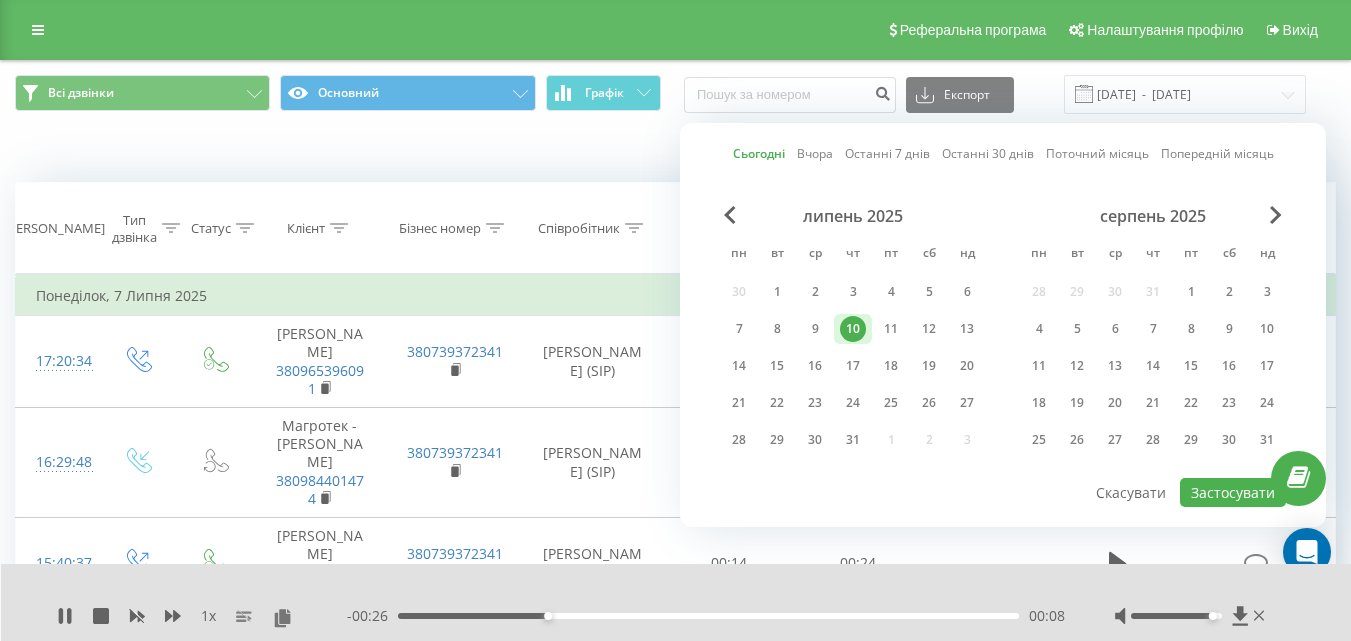 type on "[DATE]  -  [DATE]" 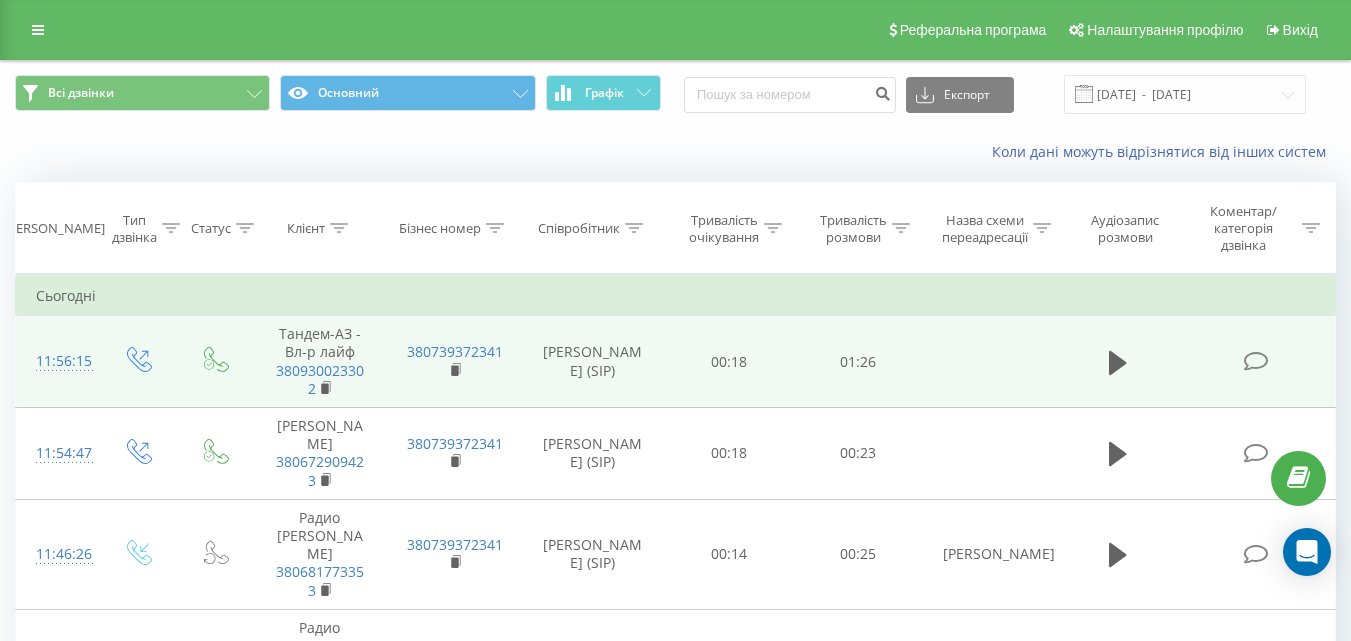 click at bounding box center (1119, 362) 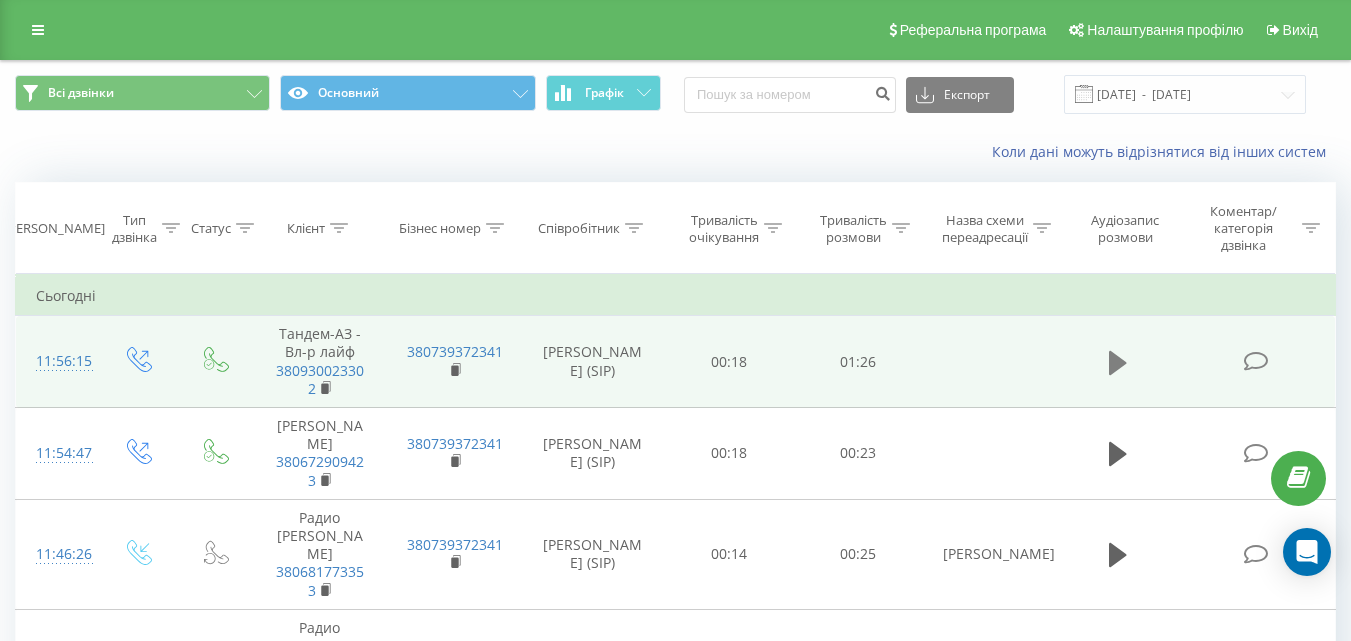 click at bounding box center [1118, 363] 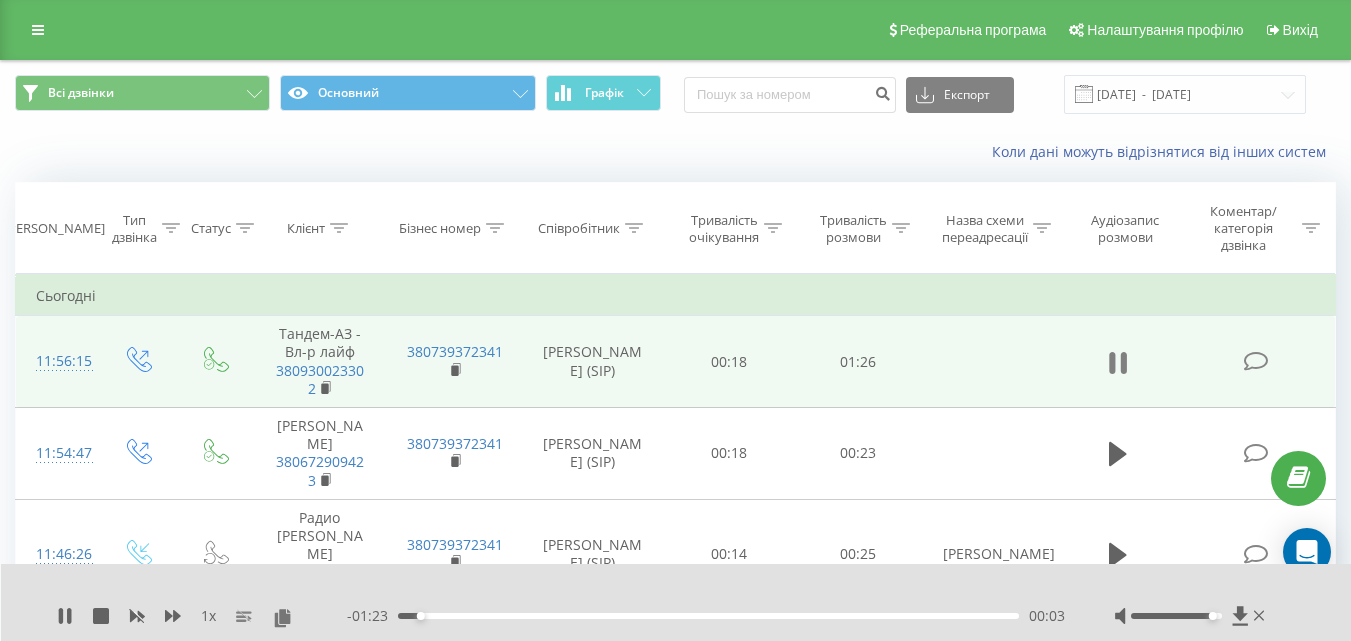 scroll, scrollTop: 100, scrollLeft: 0, axis: vertical 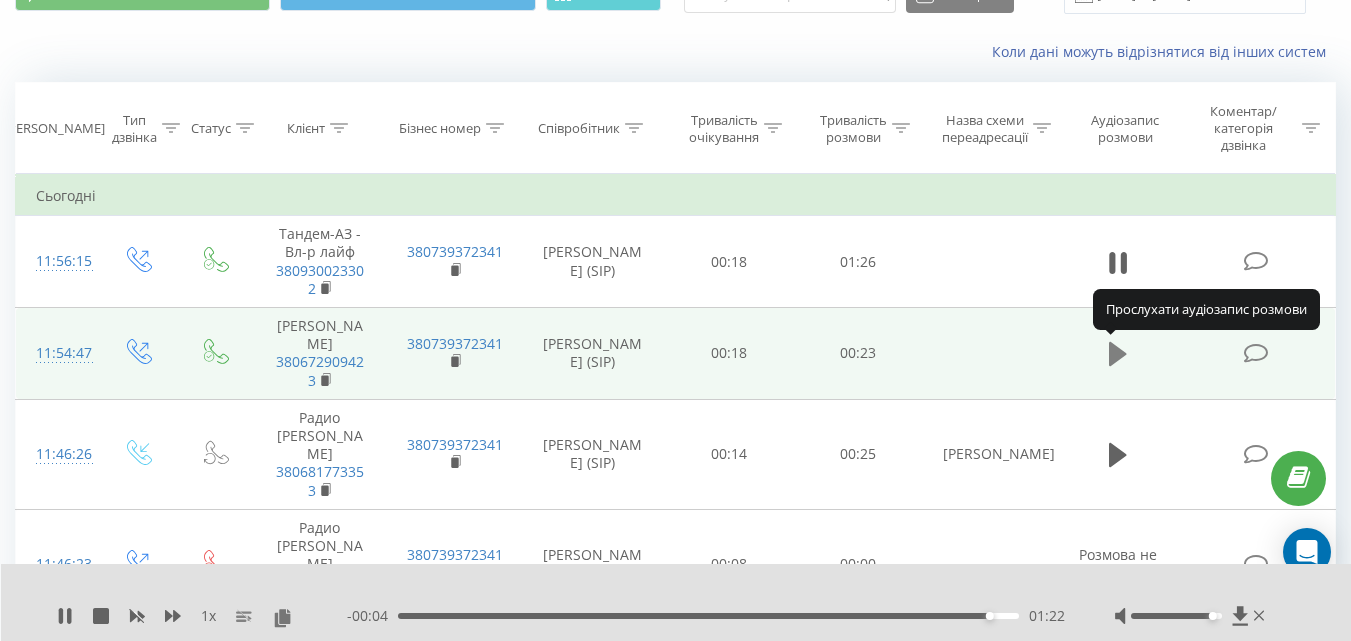 click at bounding box center (1118, 354) 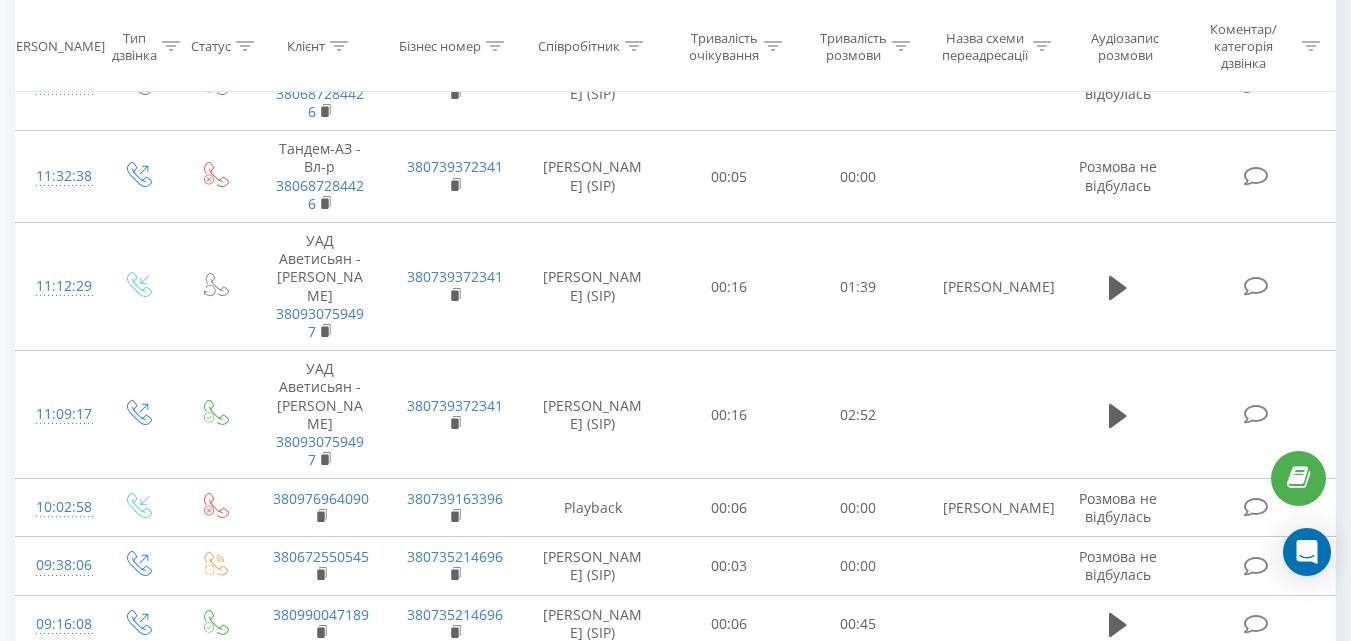 scroll, scrollTop: 1000, scrollLeft: 0, axis: vertical 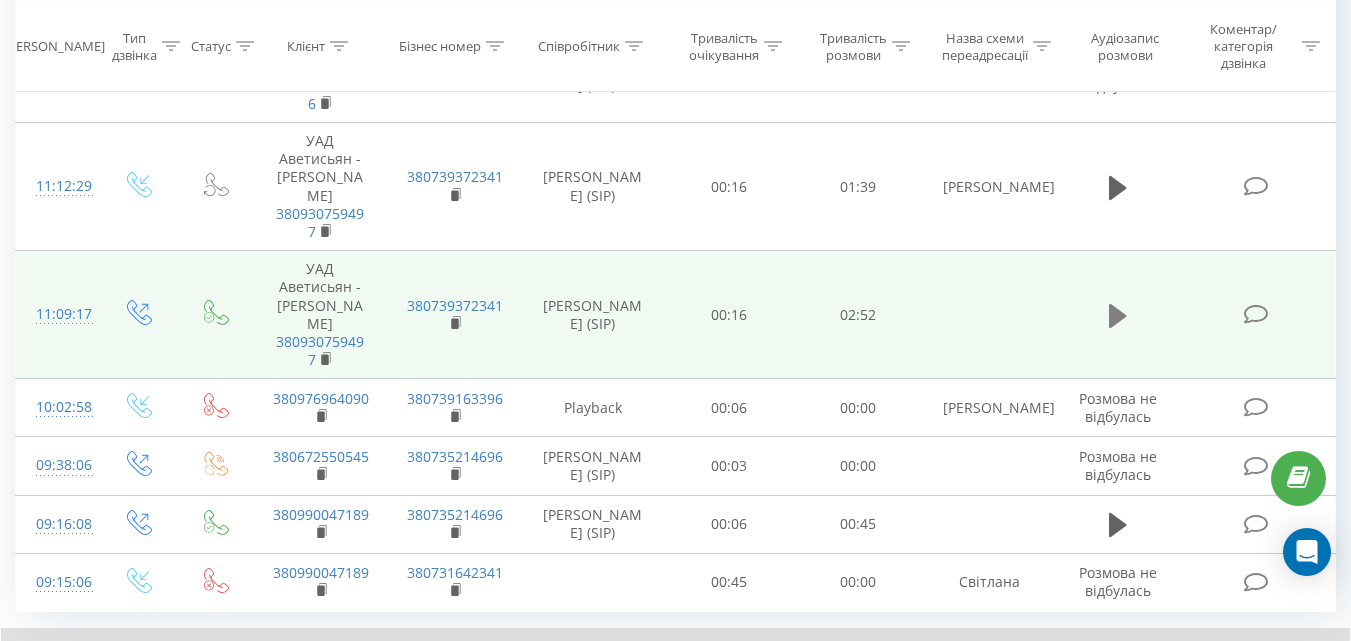 click 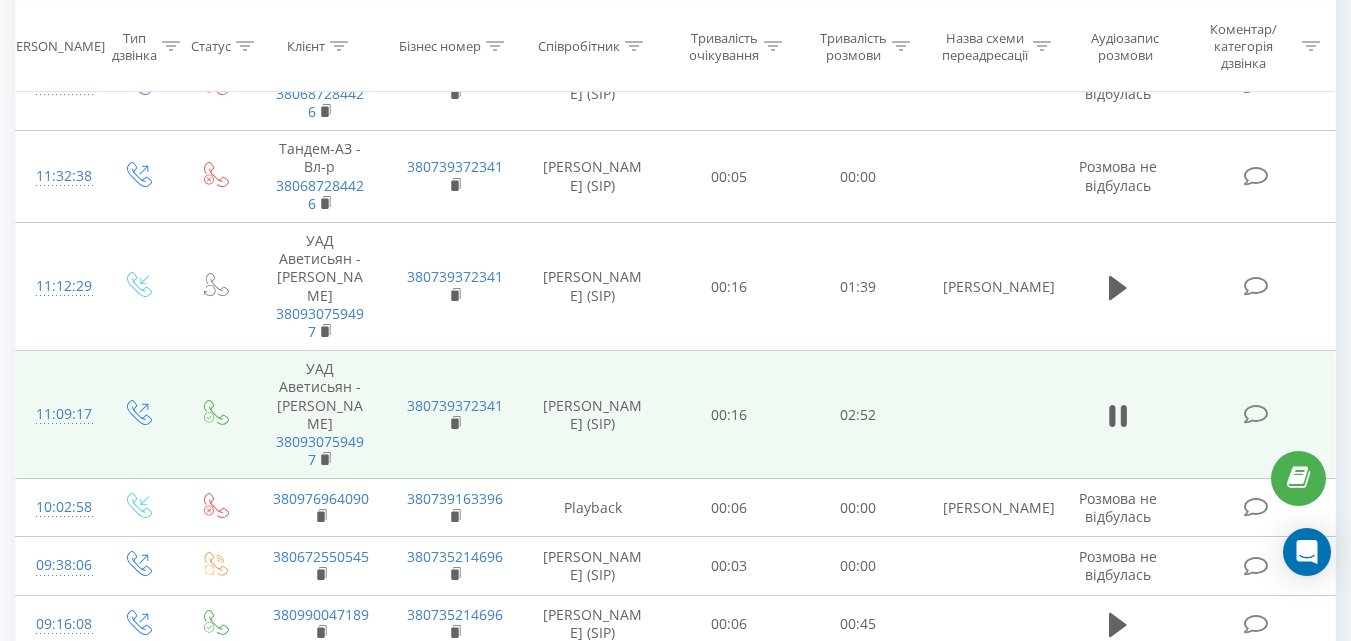scroll, scrollTop: 1000, scrollLeft: 0, axis: vertical 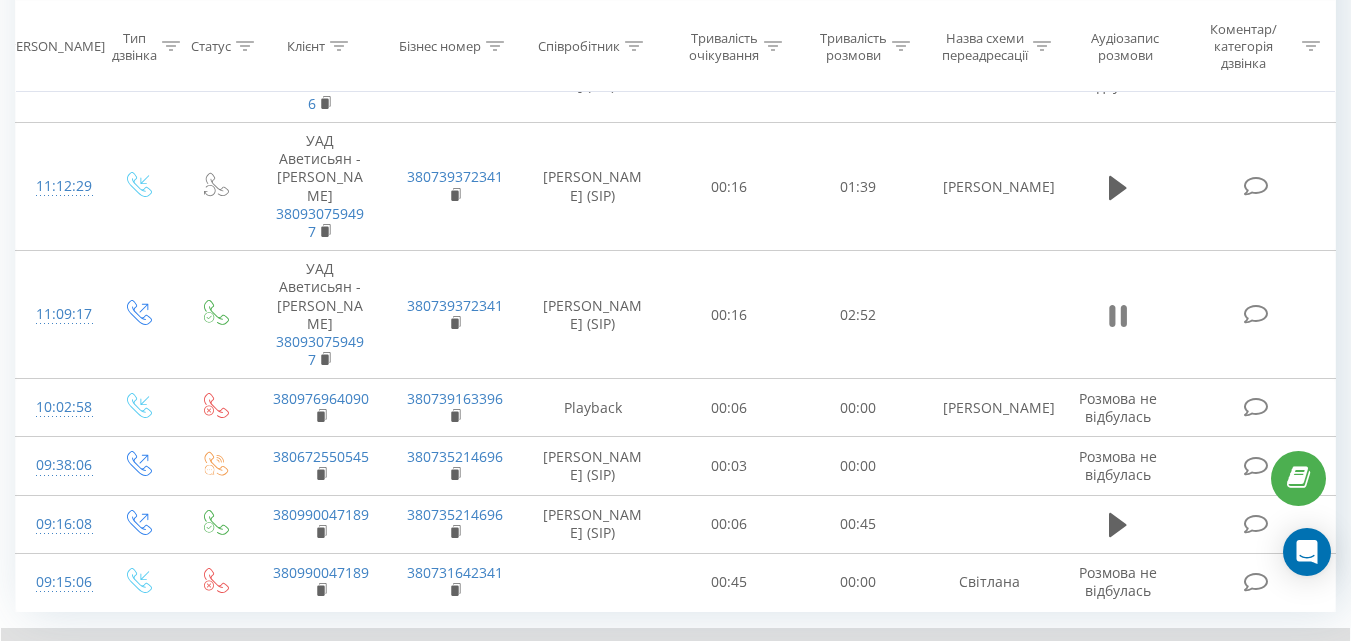 click 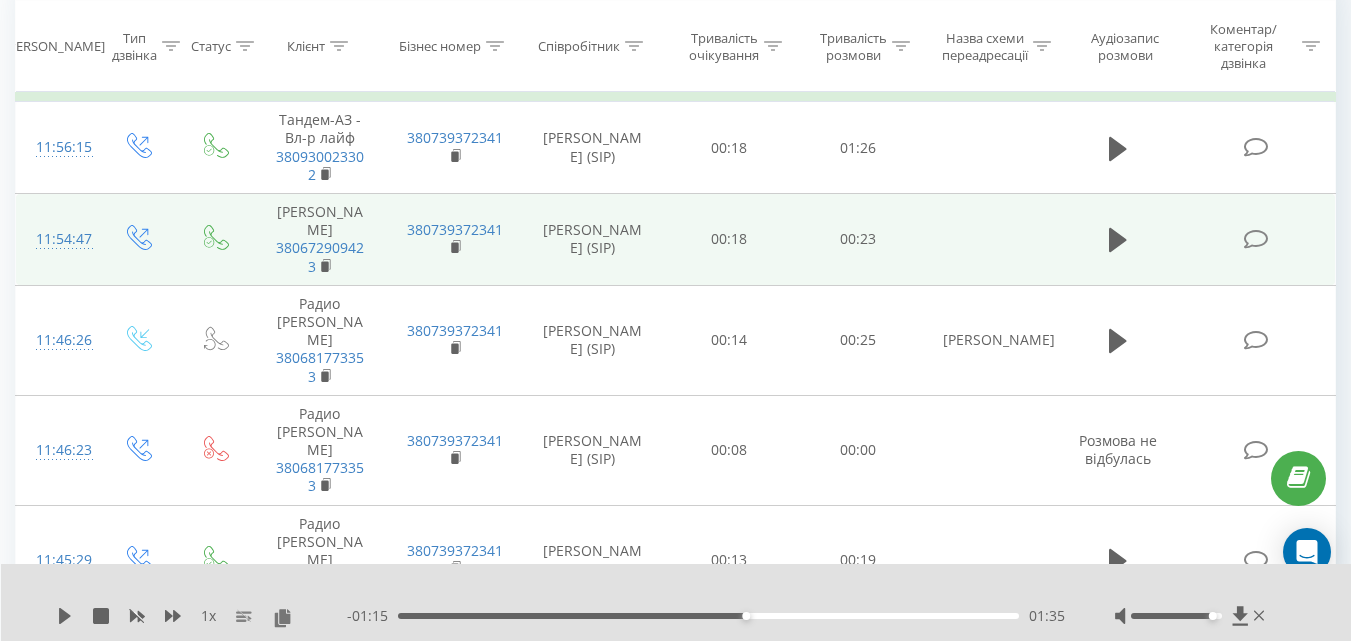 scroll, scrollTop: 0, scrollLeft: 0, axis: both 